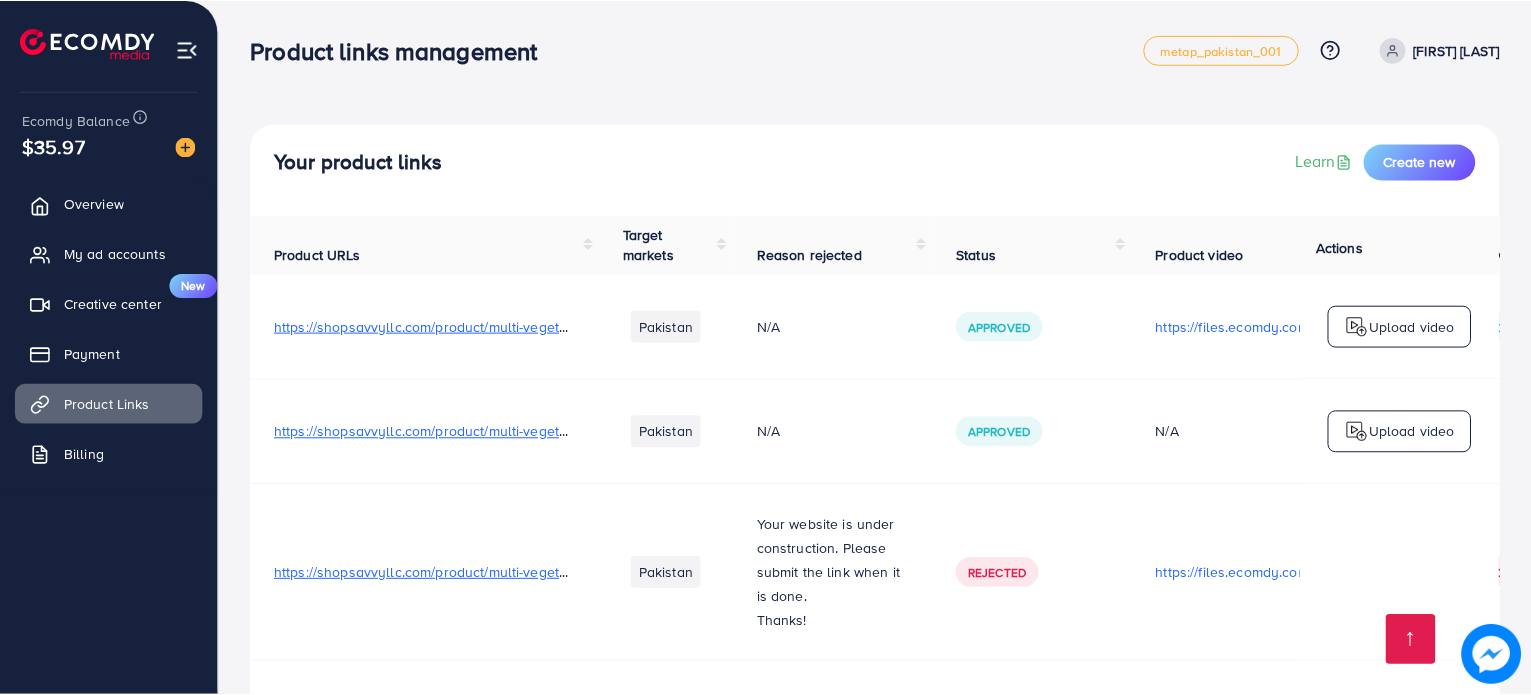 scroll, scrollTop: 2462, scrollLeft: 0, axis: vertical 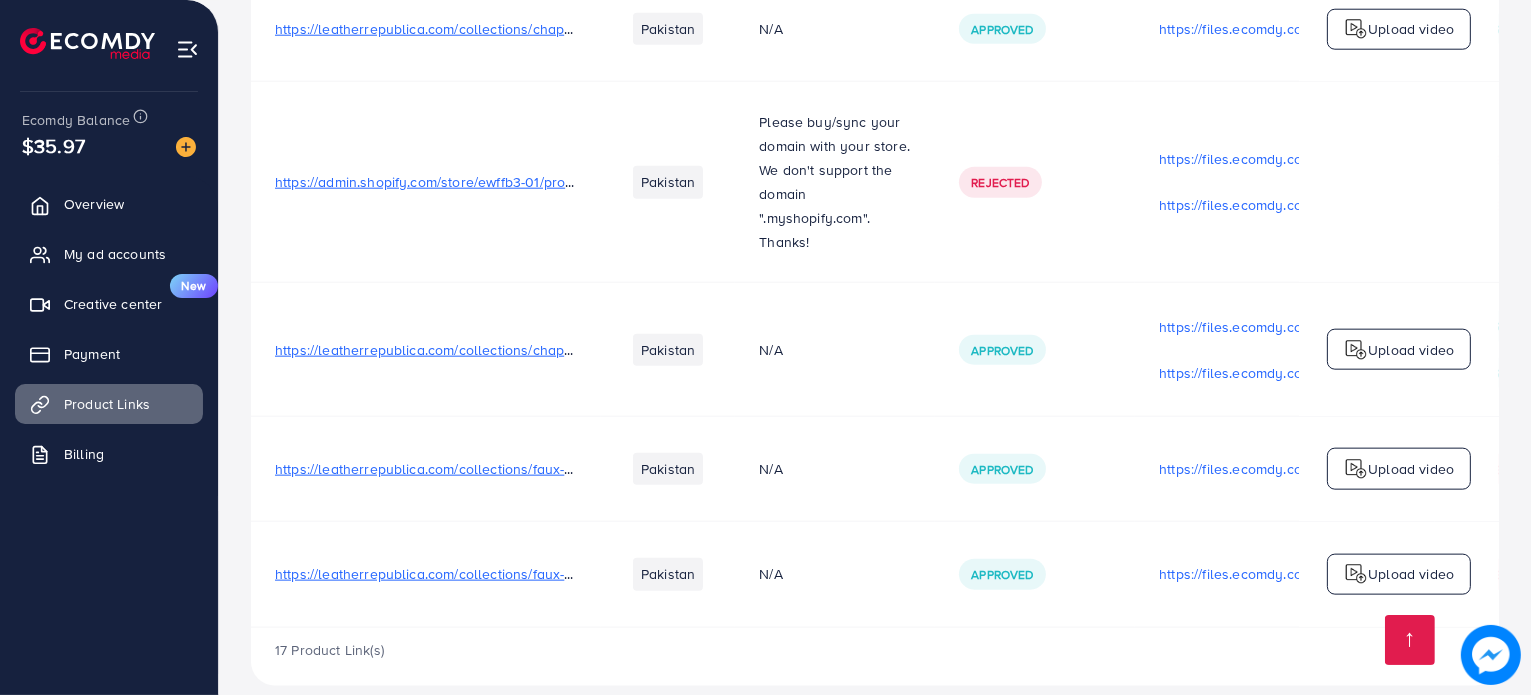 click on "https://leatherrepublica.com/collections/faux-loafers/products/urban-chain-loafers-brn-lr-1021" at bounding box center (573, 469) 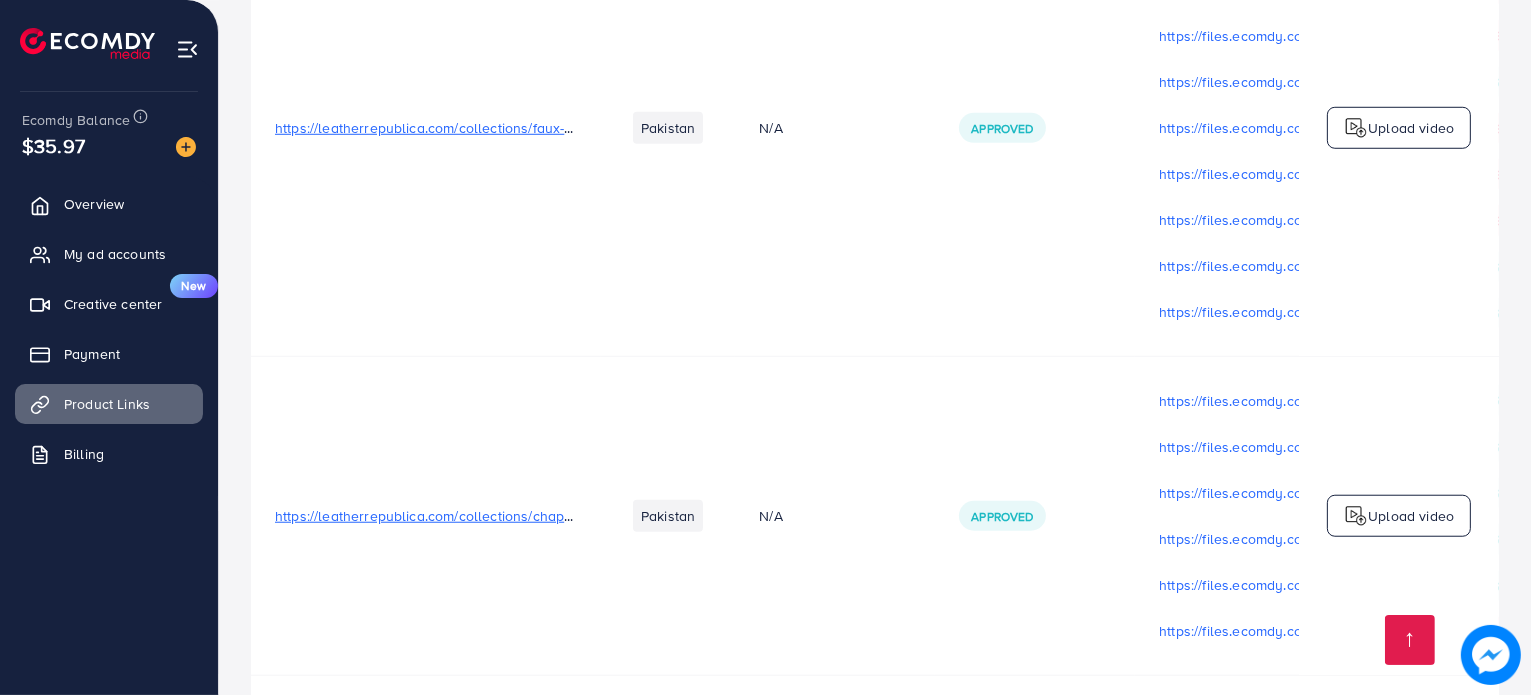 scroll, scrollTop: 1762, scrollLeft: 0, axis: vertical 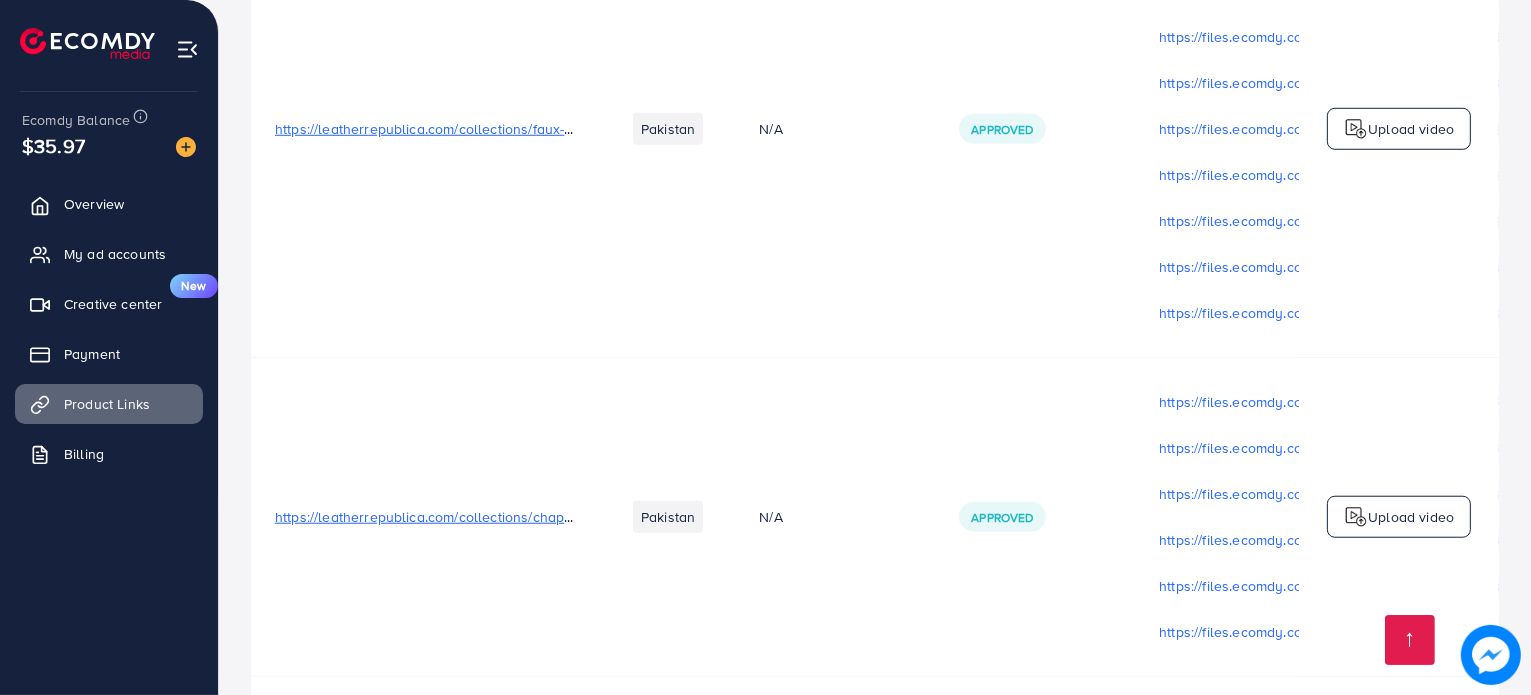 click on "https://leatherrepublica.com/collections/faux-loafers" at bounding box center (442, 129) 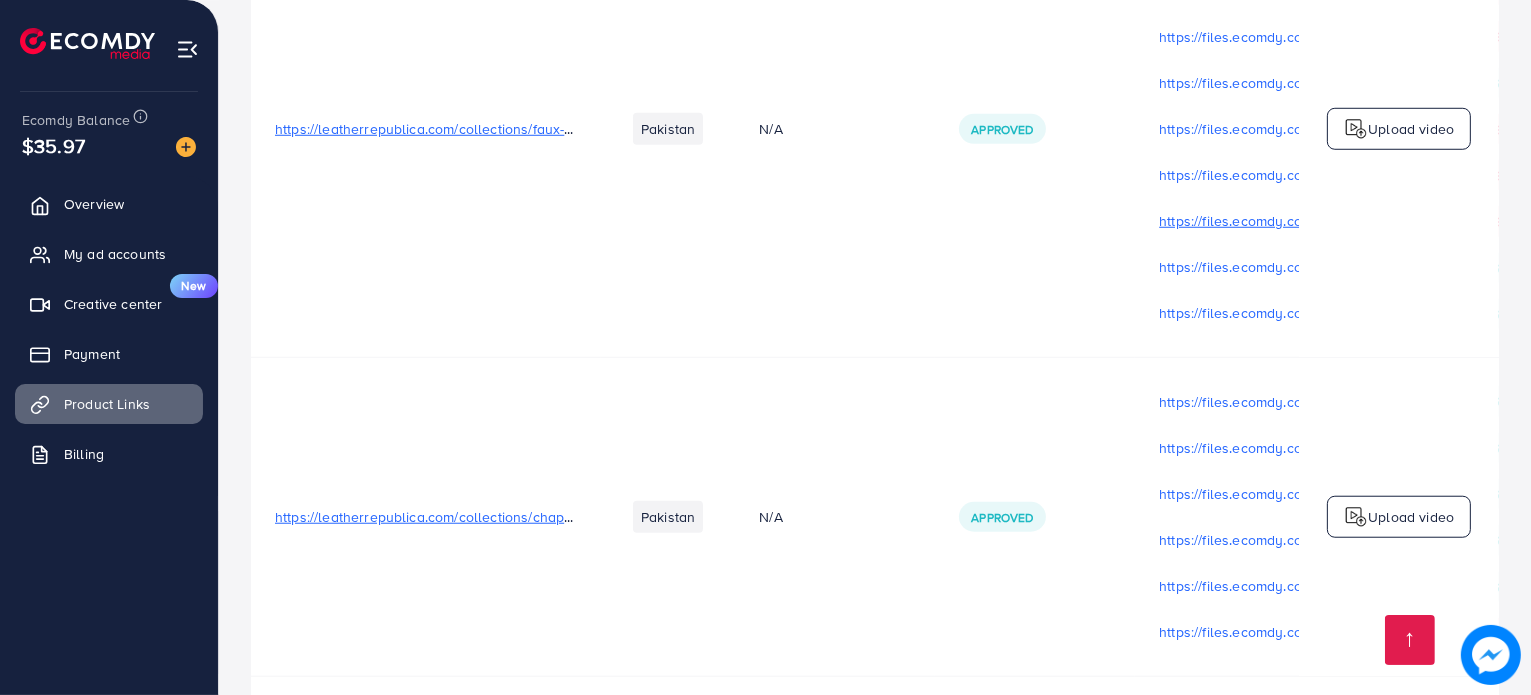 scroll, scrollTop: 1562, scrollLeft: 0, axis: vertical 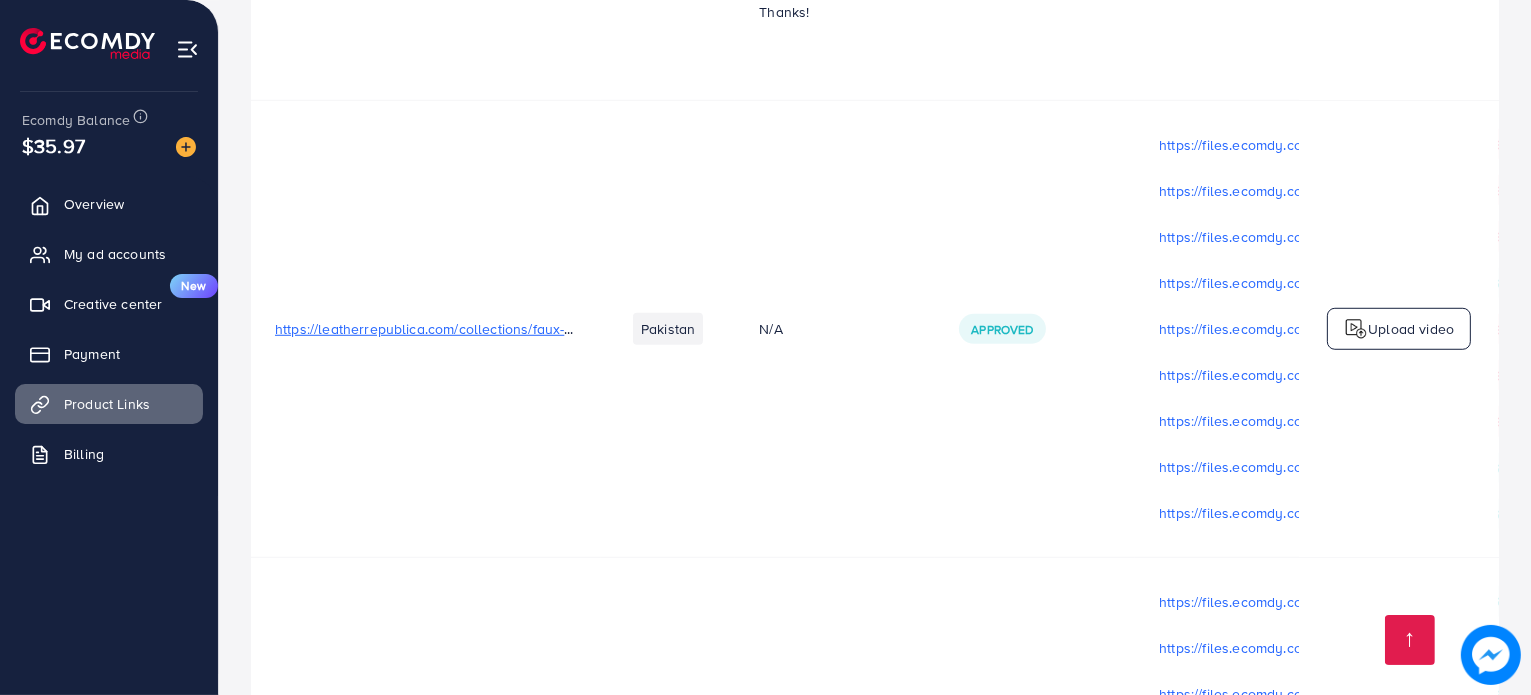 click on "Upload video" at bounding box center (1411, 329) 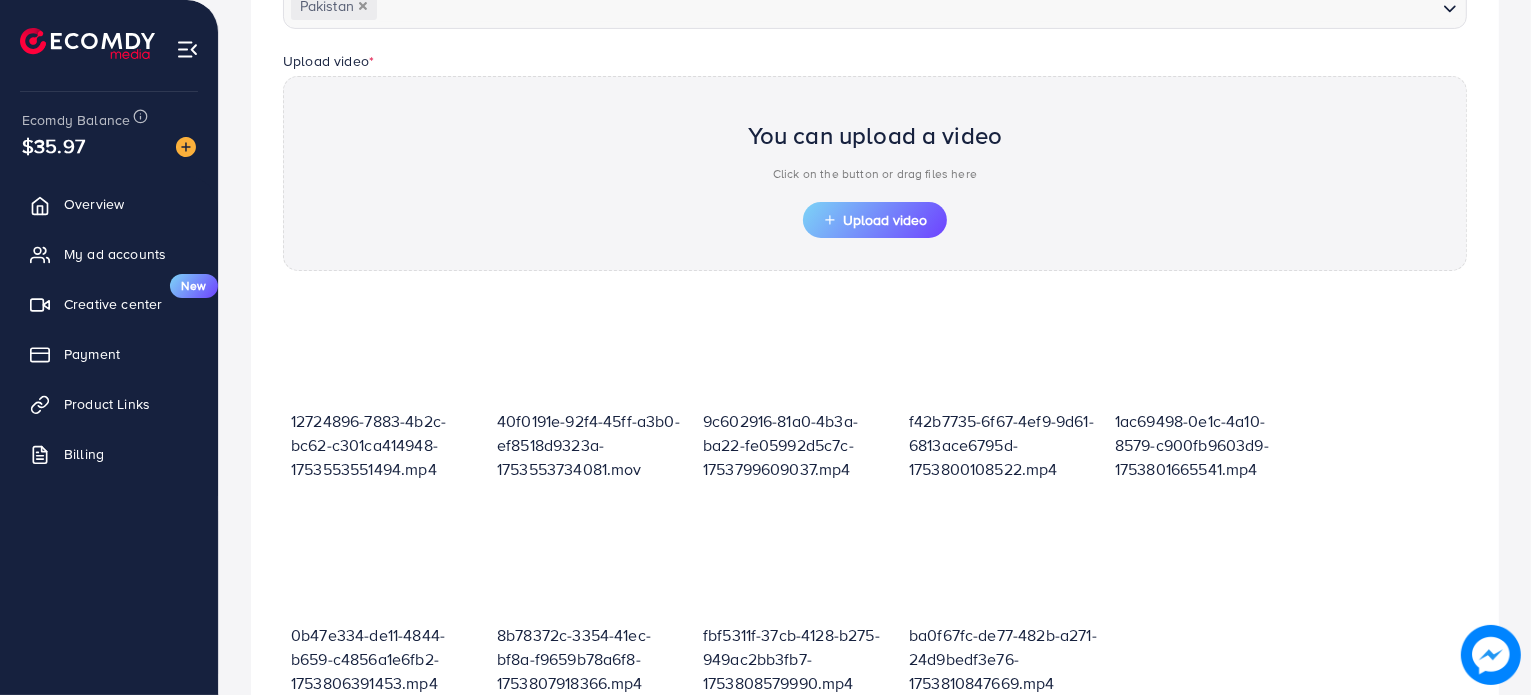 scroll, scrollTop: 494, scrollLeft: 0, axis: vertical 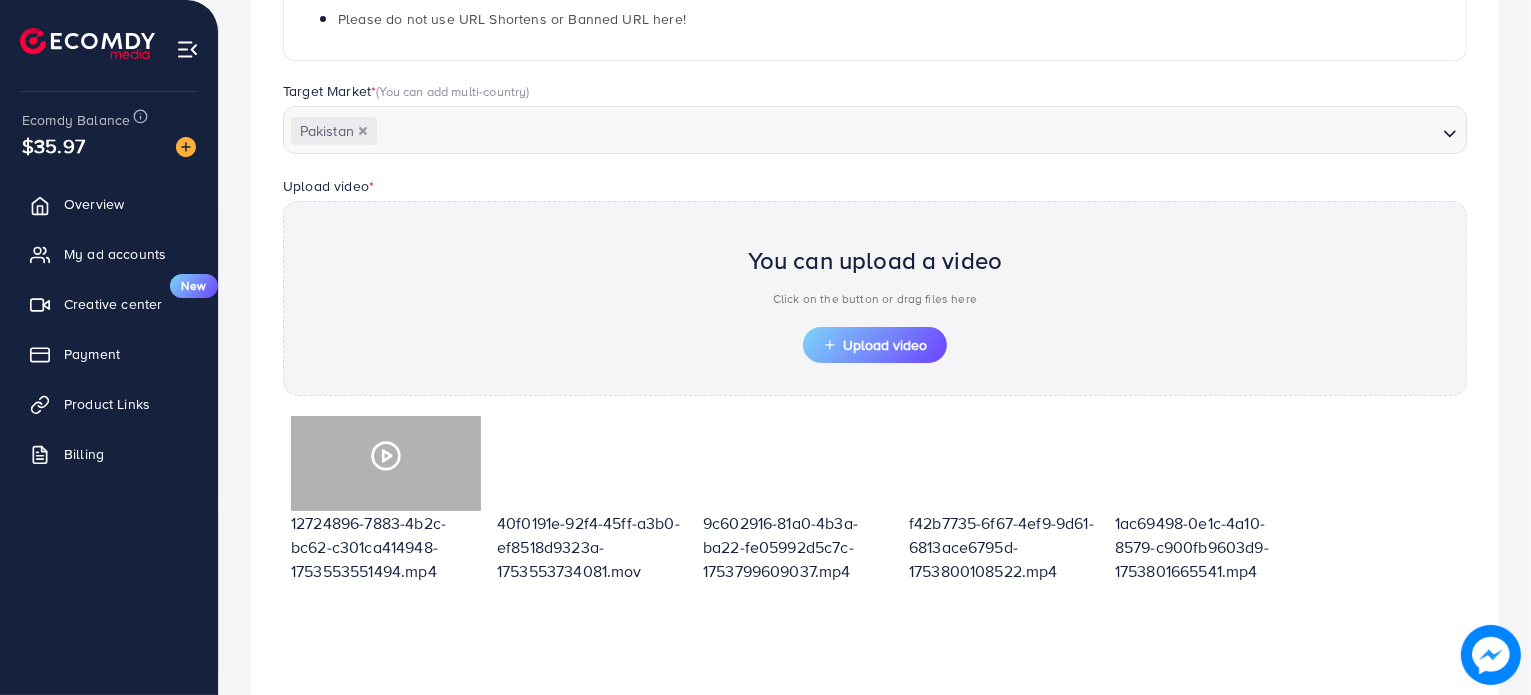 click 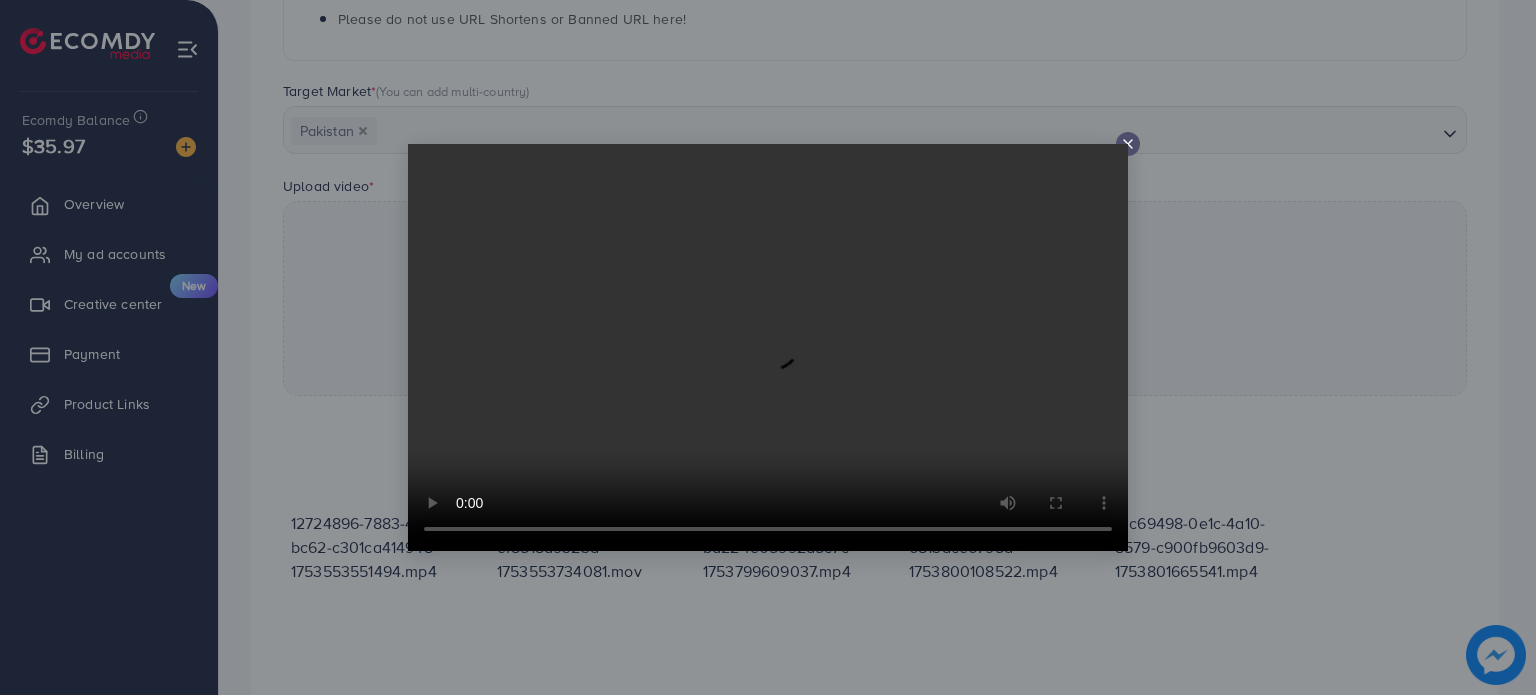 click 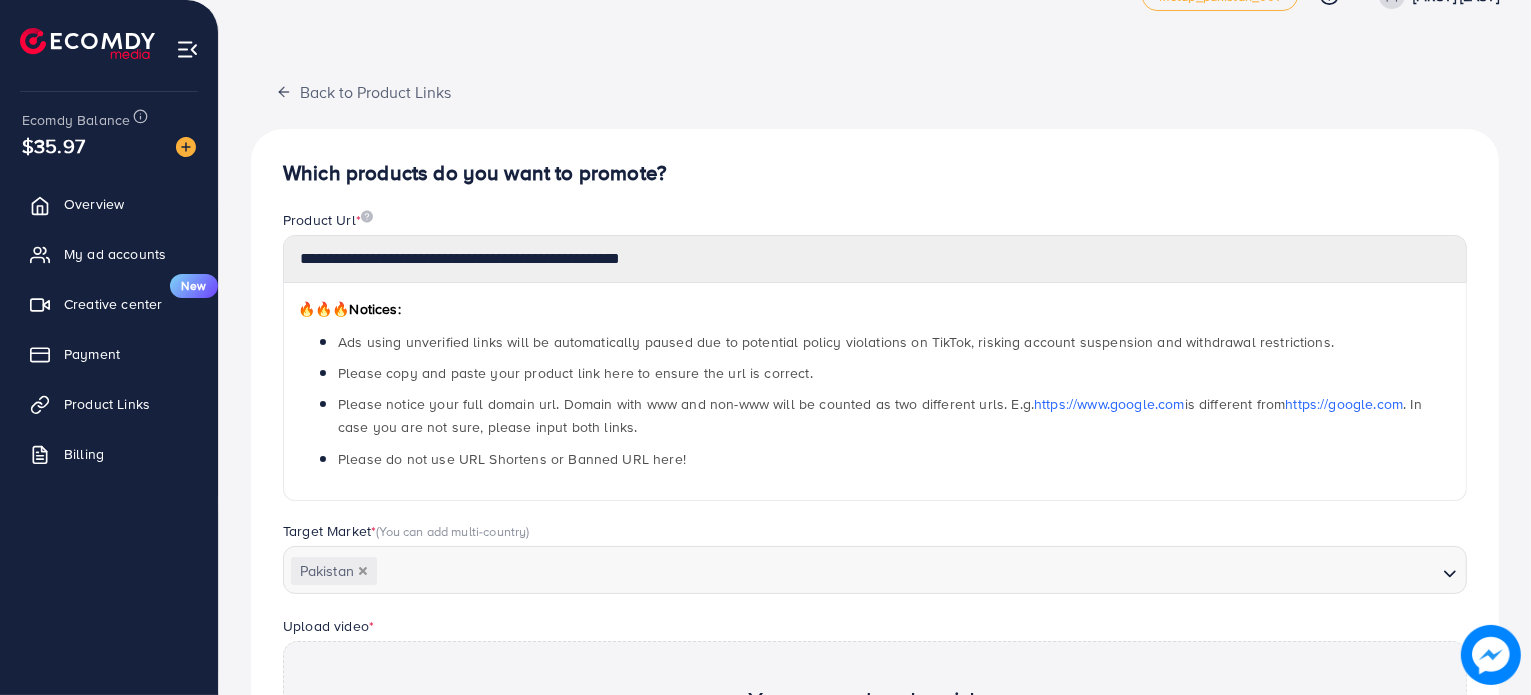 scroll, scrollTop: 0, scrollLeft: 0, axis: both 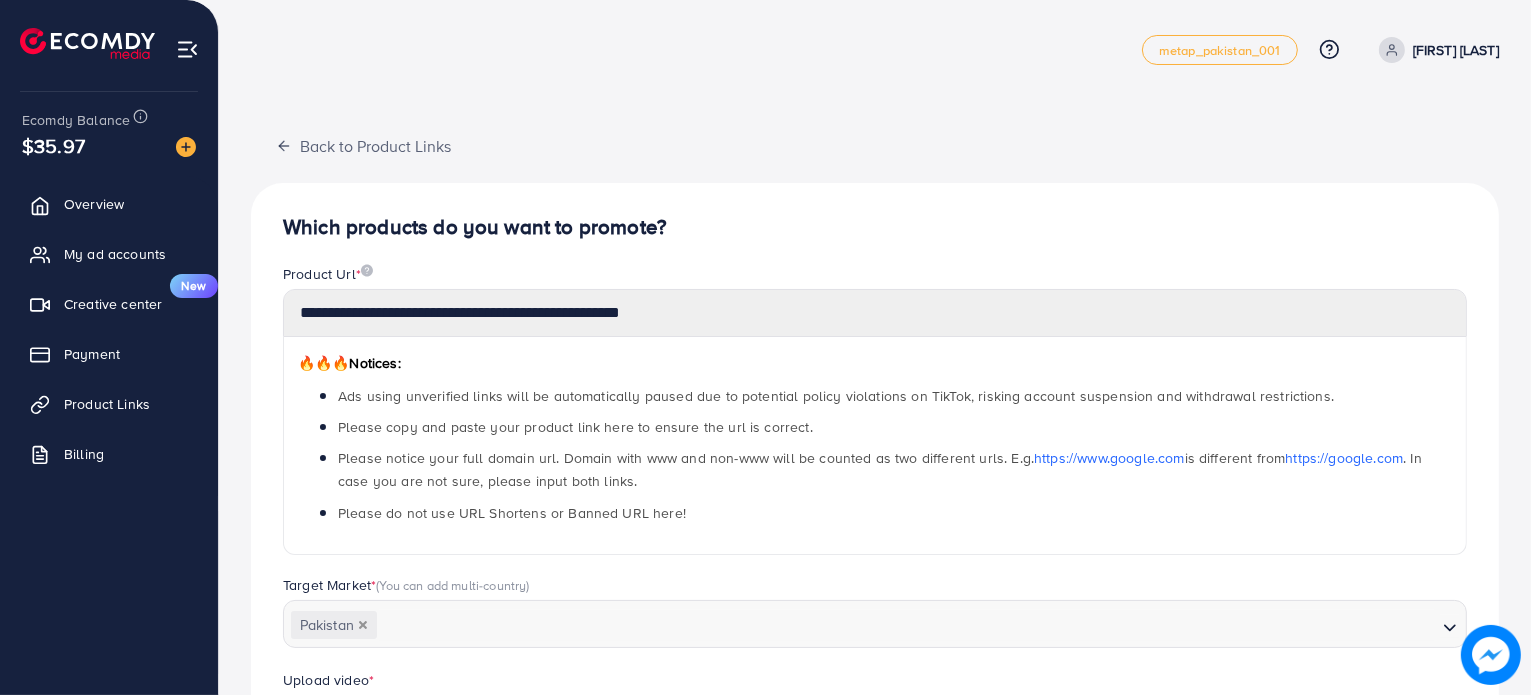 click on "**********" at bounding box center (875, 799) 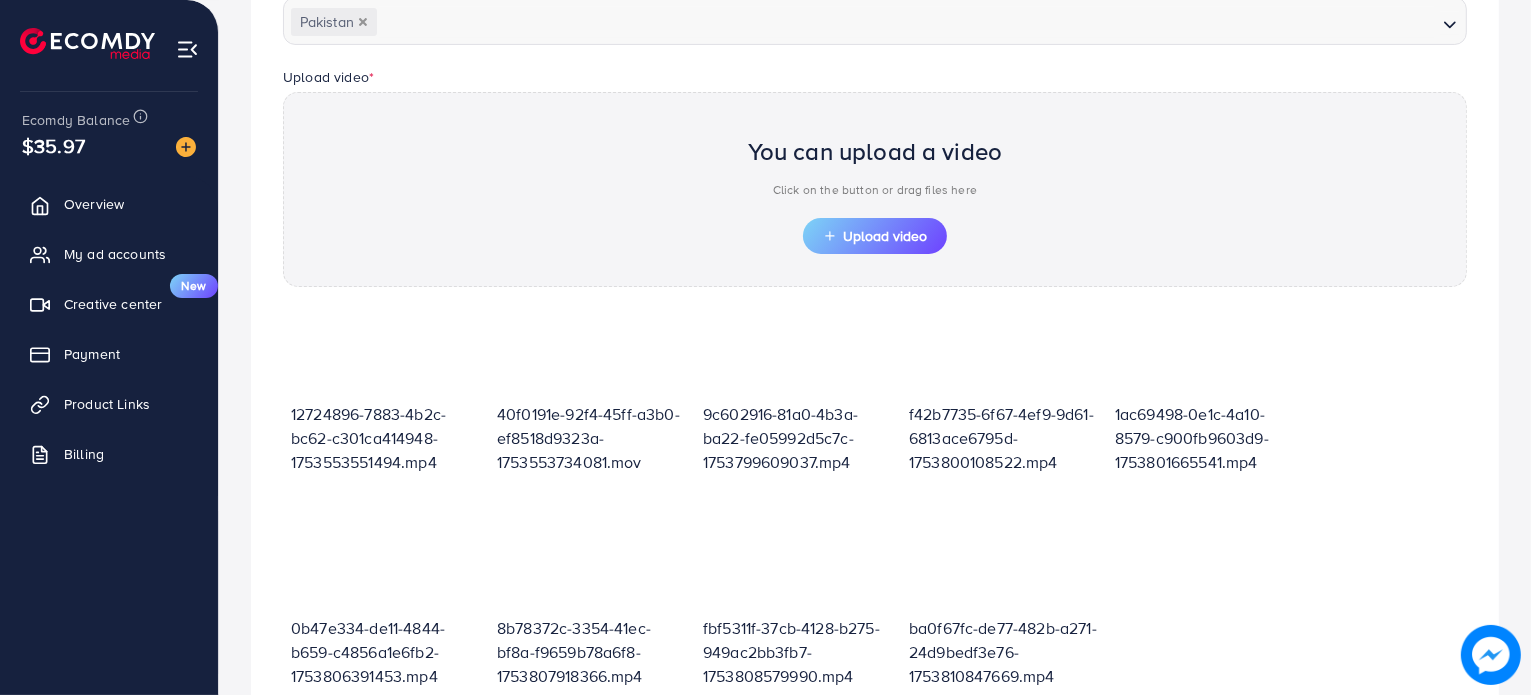 scroll, scrollTop: 810, scrollLeft: 0, axis: vertical 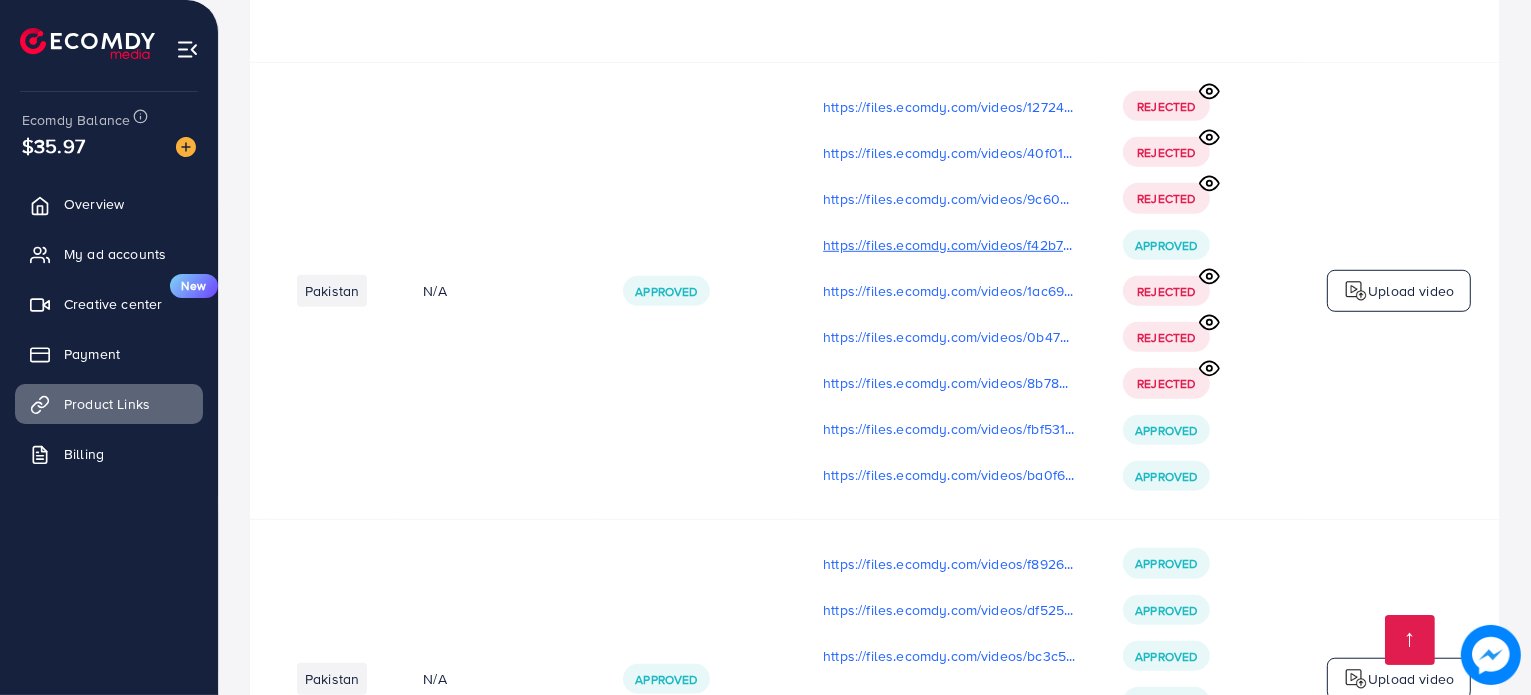 click on "https://files.ecomdy.com/videos/f42b7735-6f67-4ef9-9d61-6813ace6795d-1753800108522.mp4" at bounding box center [949, 245] 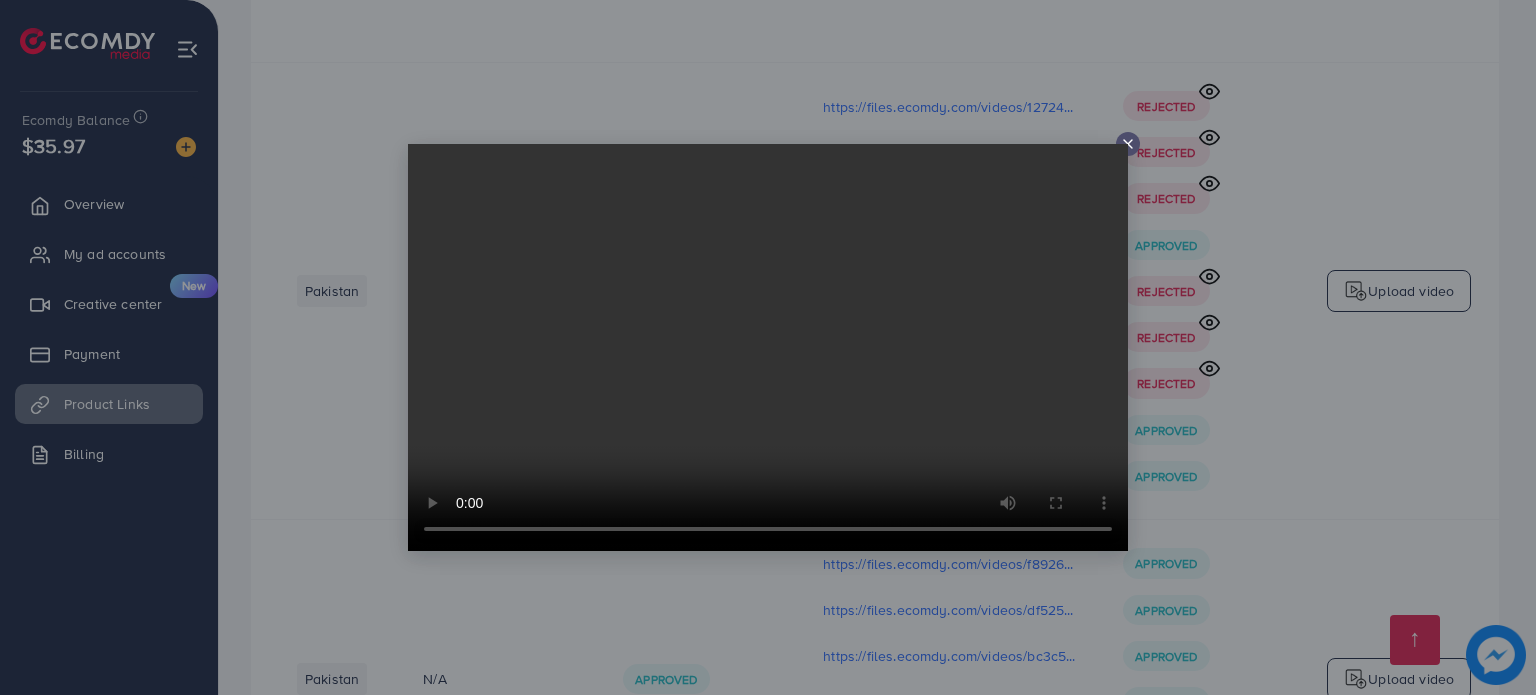click 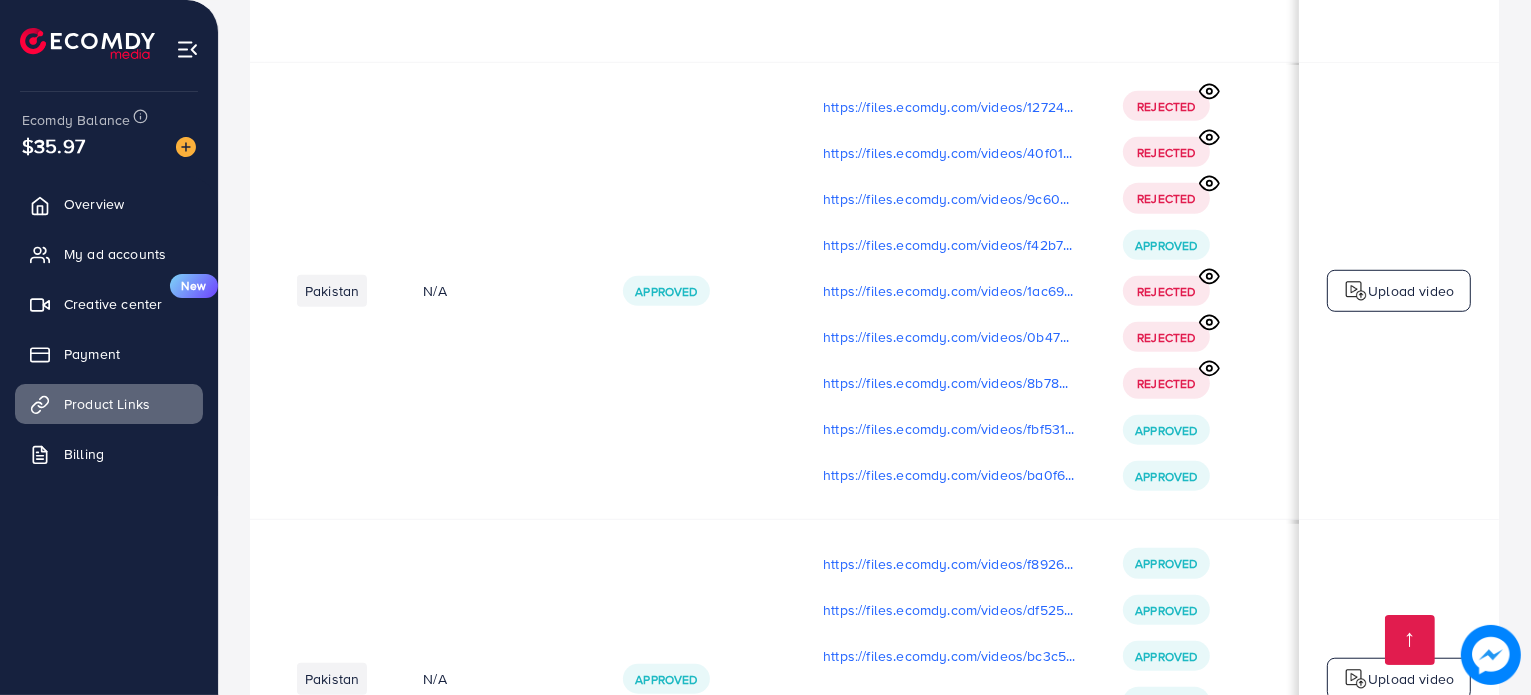 scroll, scrollTop: 0, scrollLeft: 331, axis: horizontal 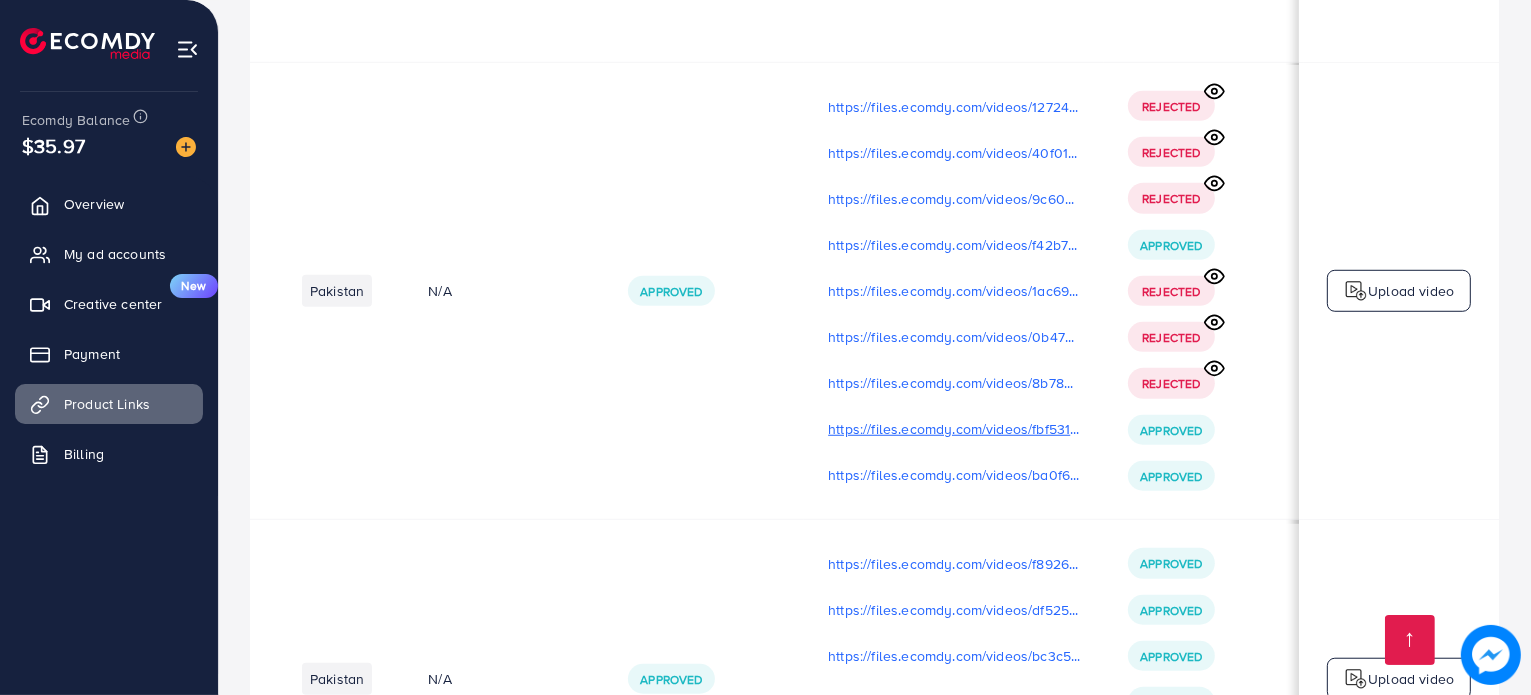 click on "https://files.ecomdy.com/videos/fbf5311f-37cb-4128-b275-949ac2bb3fb7-1753808579990.mp4" at bounding box center (954, 429) 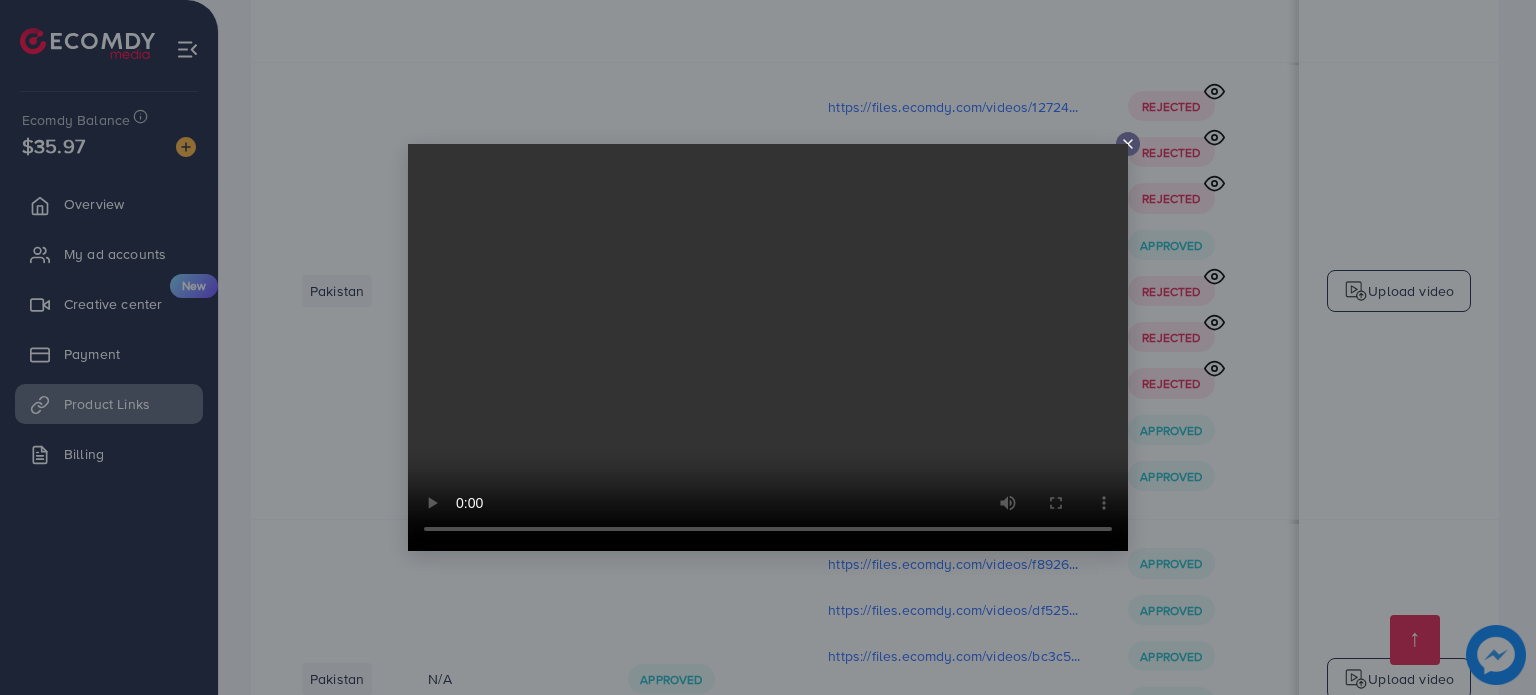click 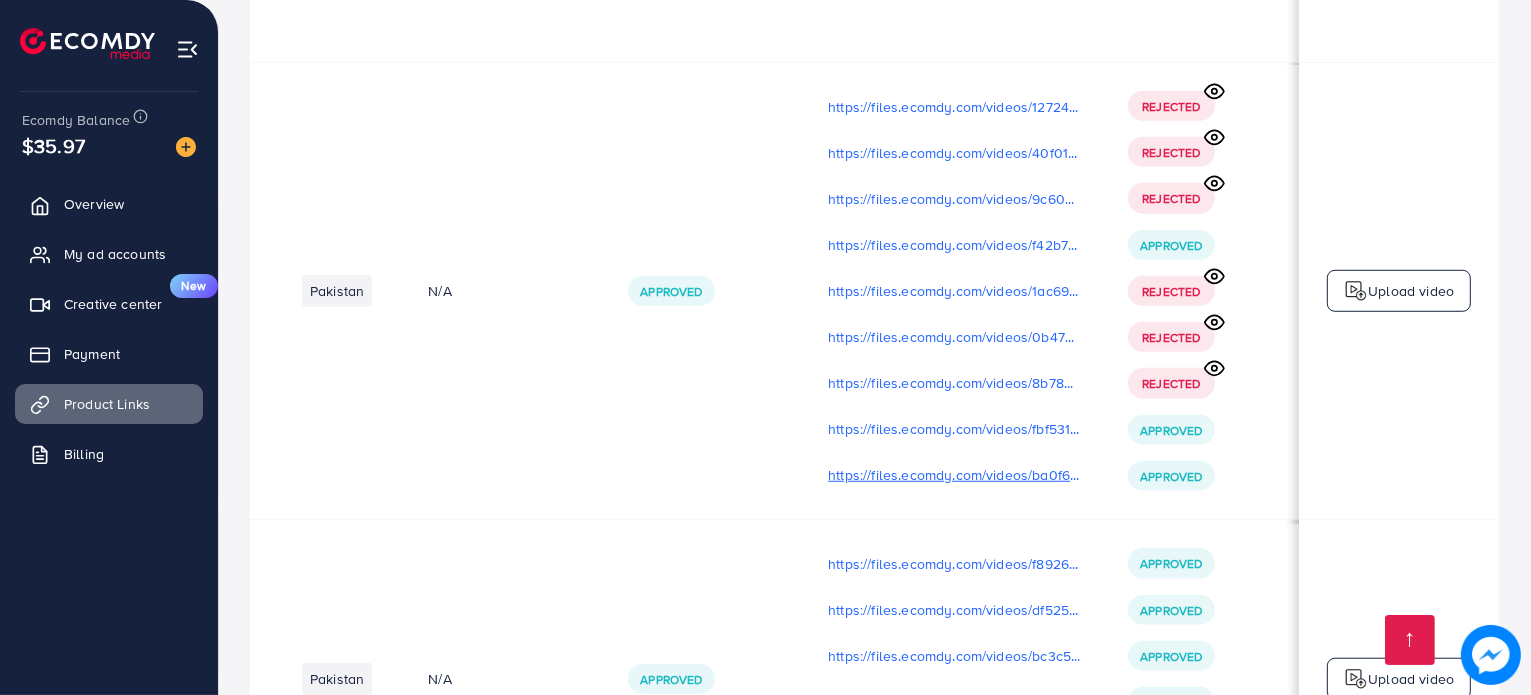 click on "https://files.ecomdy.com/videos/ba0f67fc-de77-482b-a271-24d9bedf3e76-1753810847669.mp4" at bounding box center [954, 475] 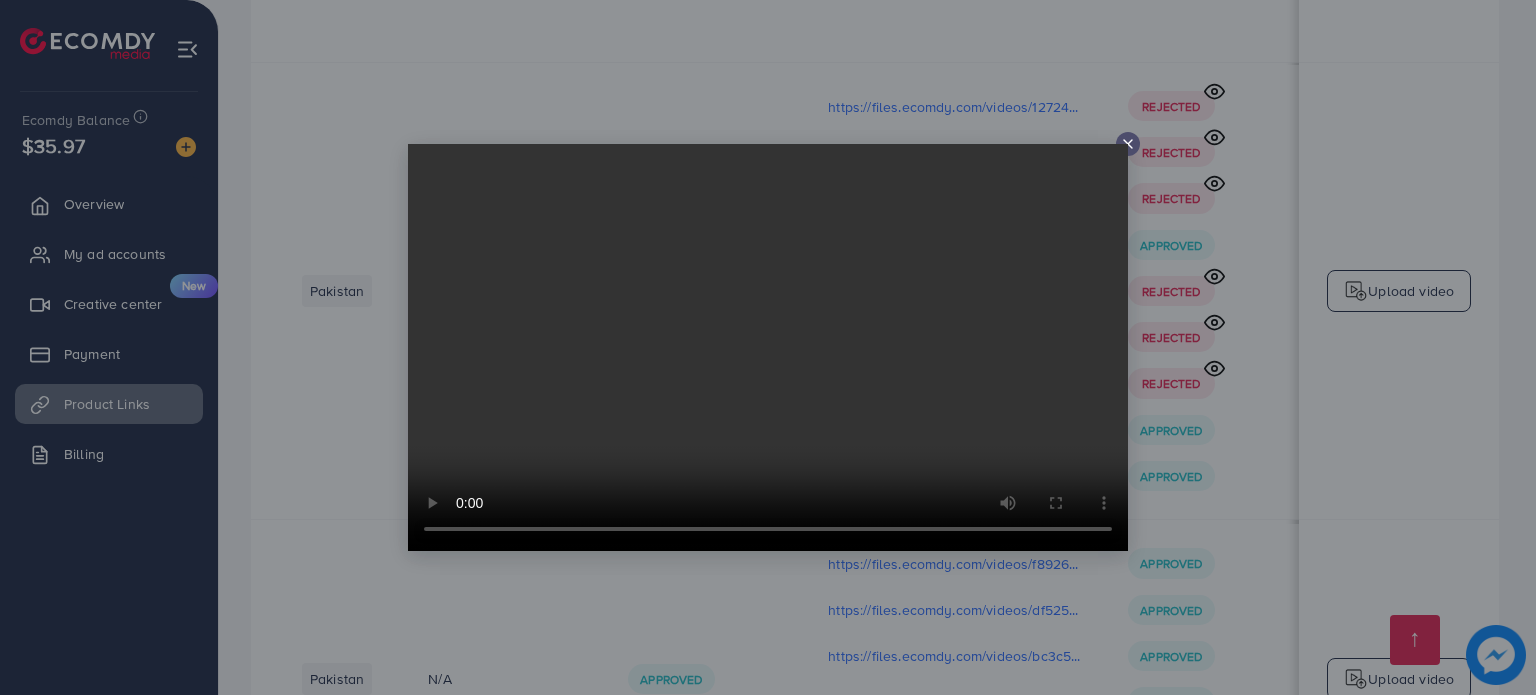 click 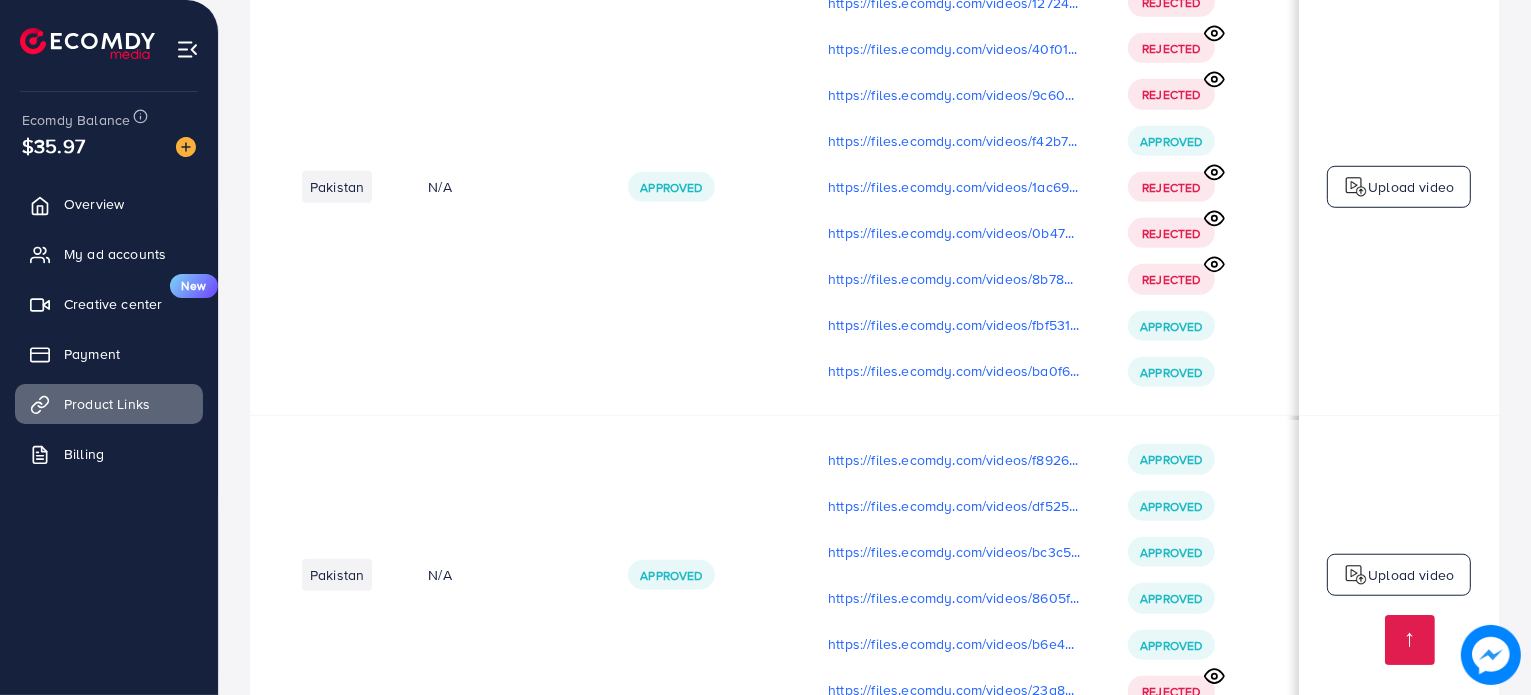 scroll, scrollTop: 1700, scrollLeft: 0, axis: vertical 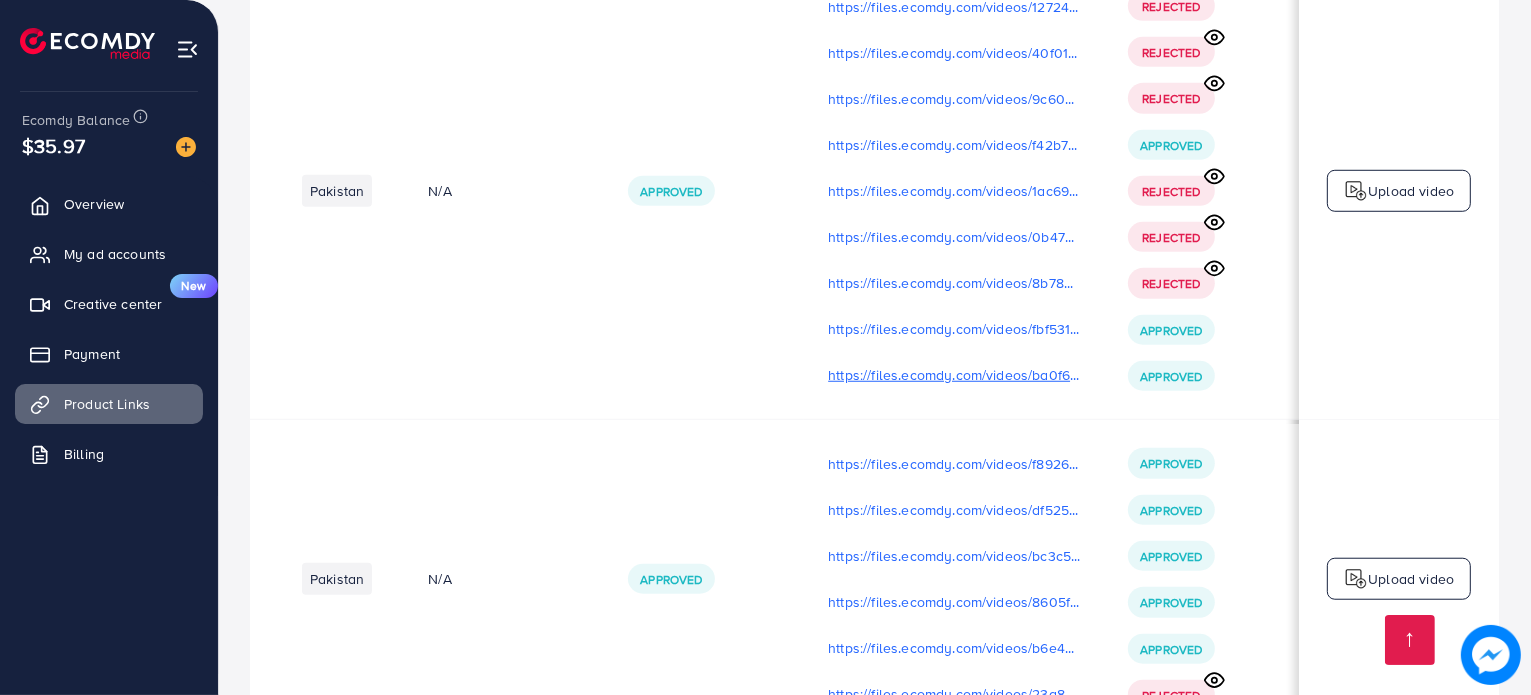 click on "https://files.ecomdy.com/videos/ba0f67fc-de77-482b-a271-24d9bedf3e76-1753810847669.mp4" at bounding box center [954, 375] 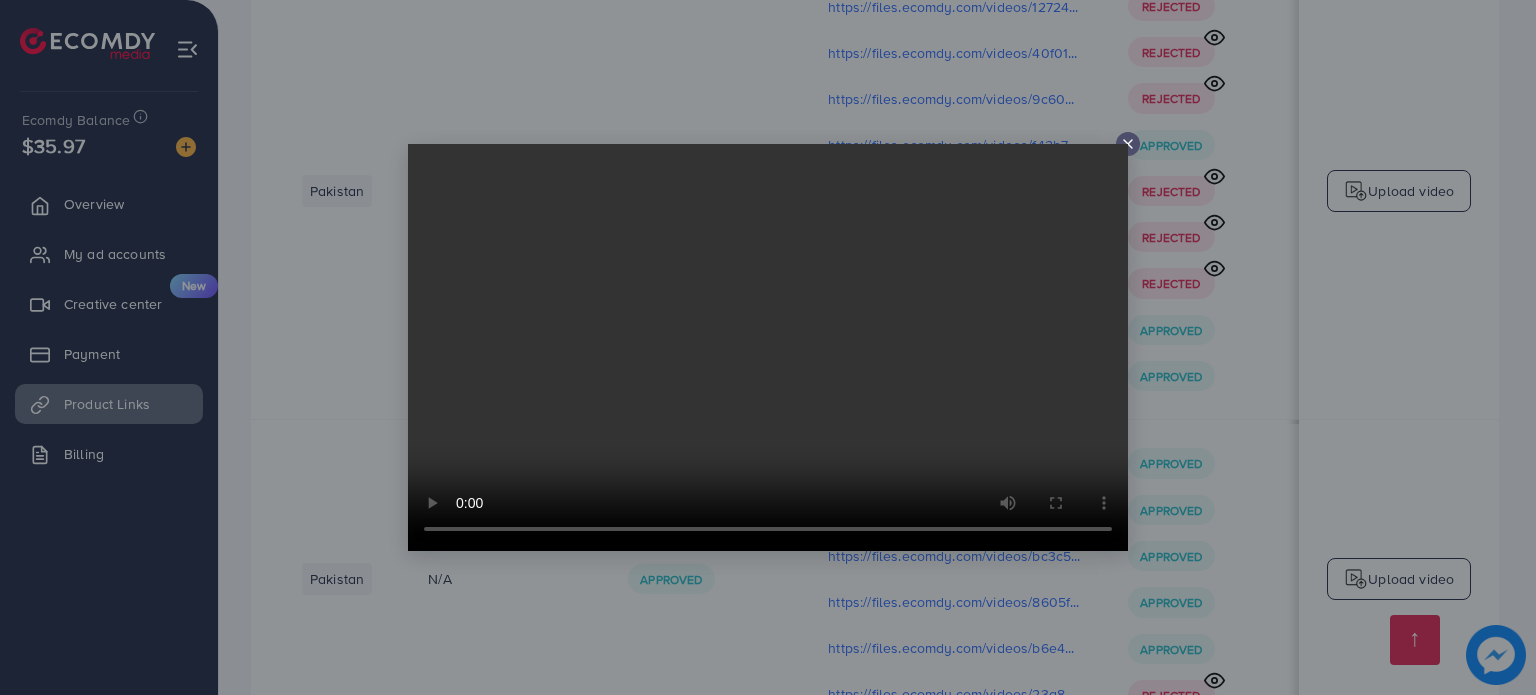click 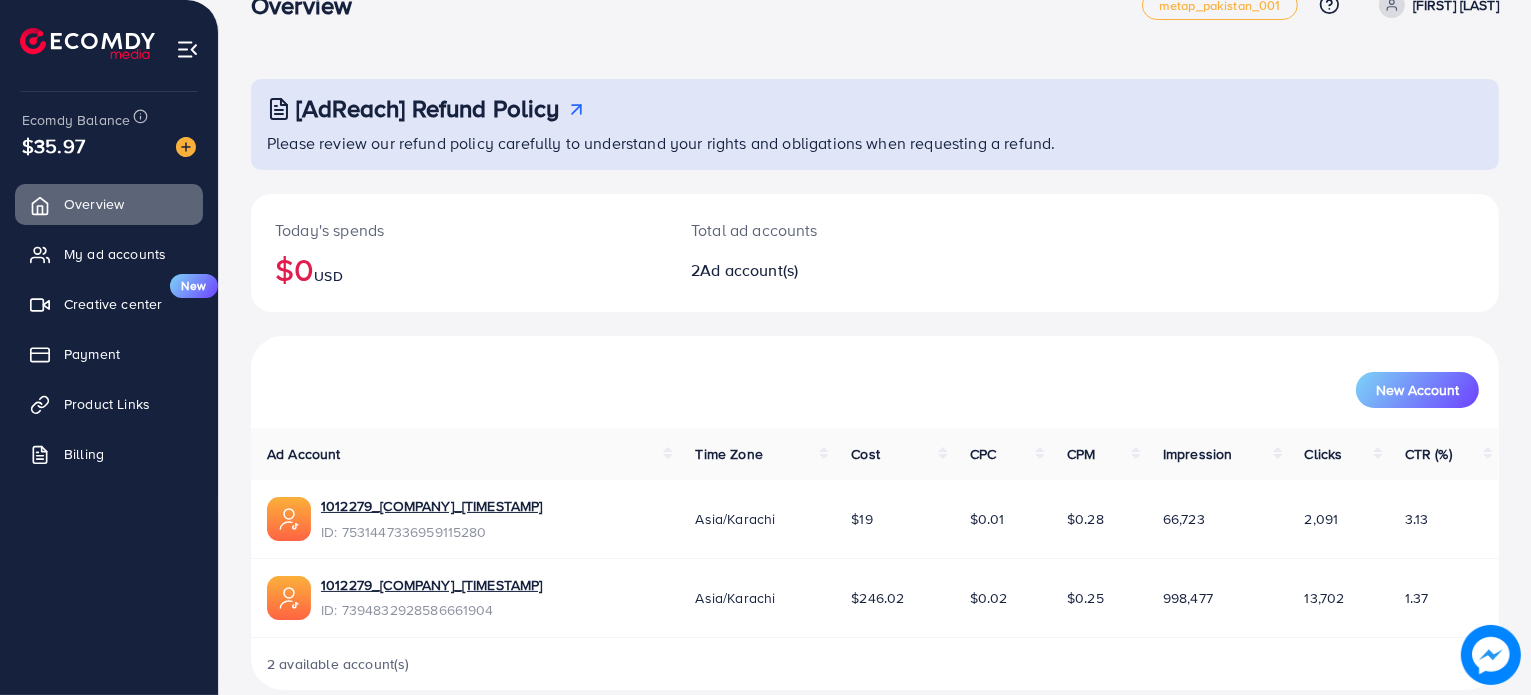 scroll, scrollTop: 71, scrollLeft: 0, axis: vertical 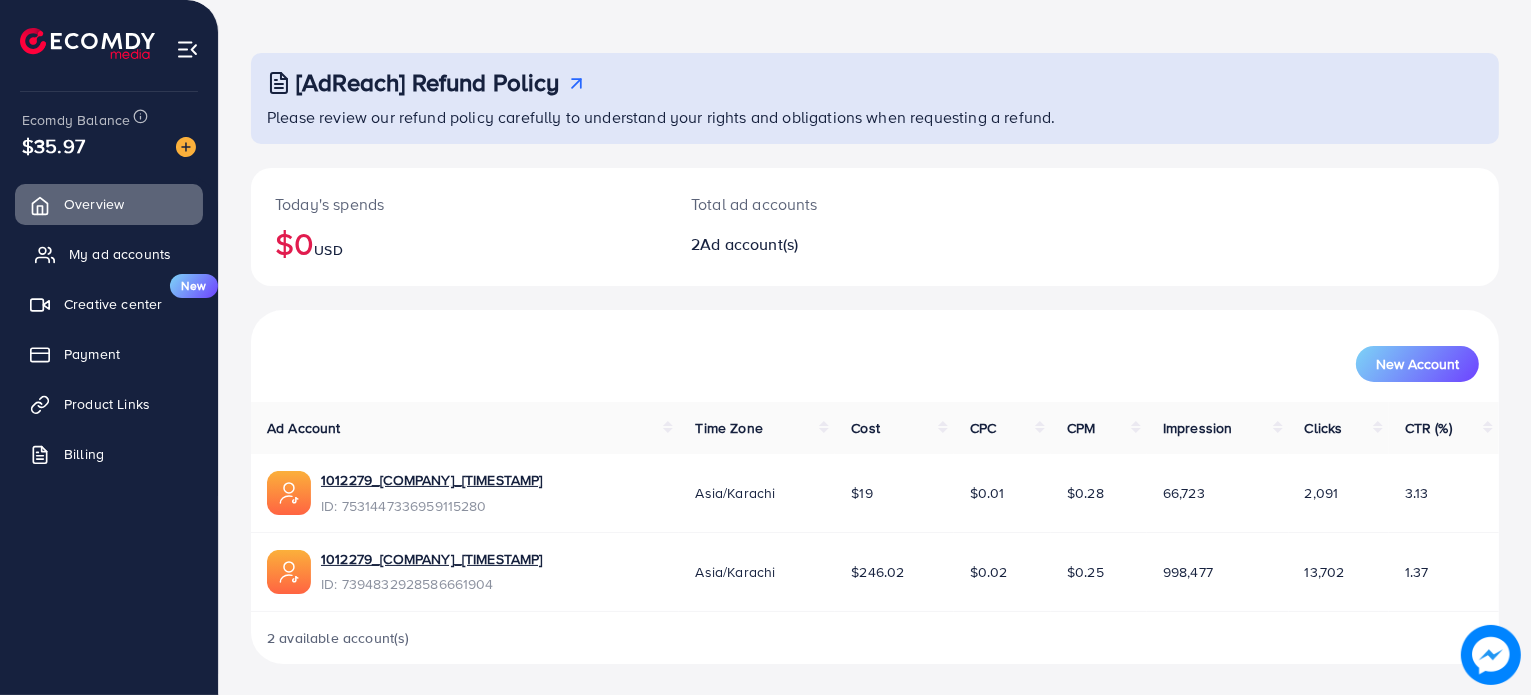 click on "My ad accounts" at bounding box center [120, 254] 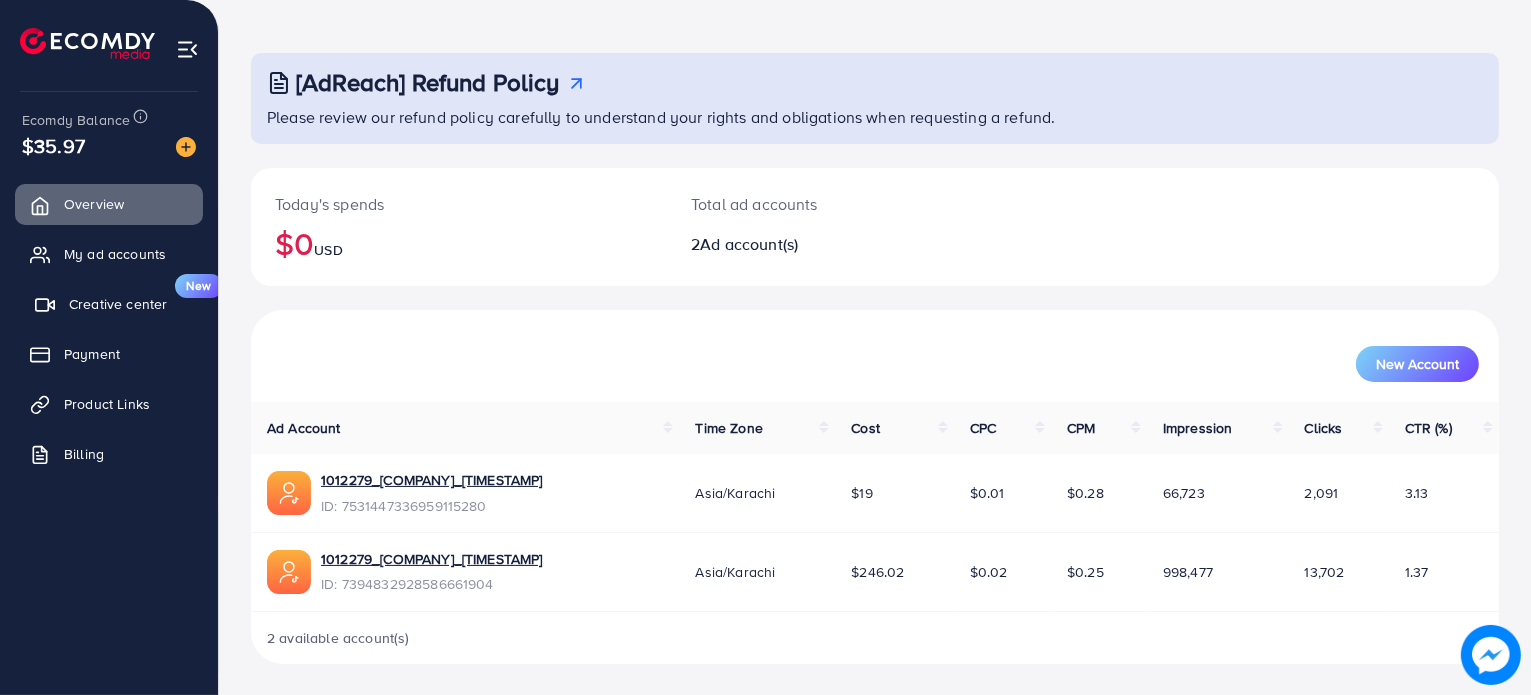 scroll, scrollTop: 0, scrollLeft: 0, axis: both 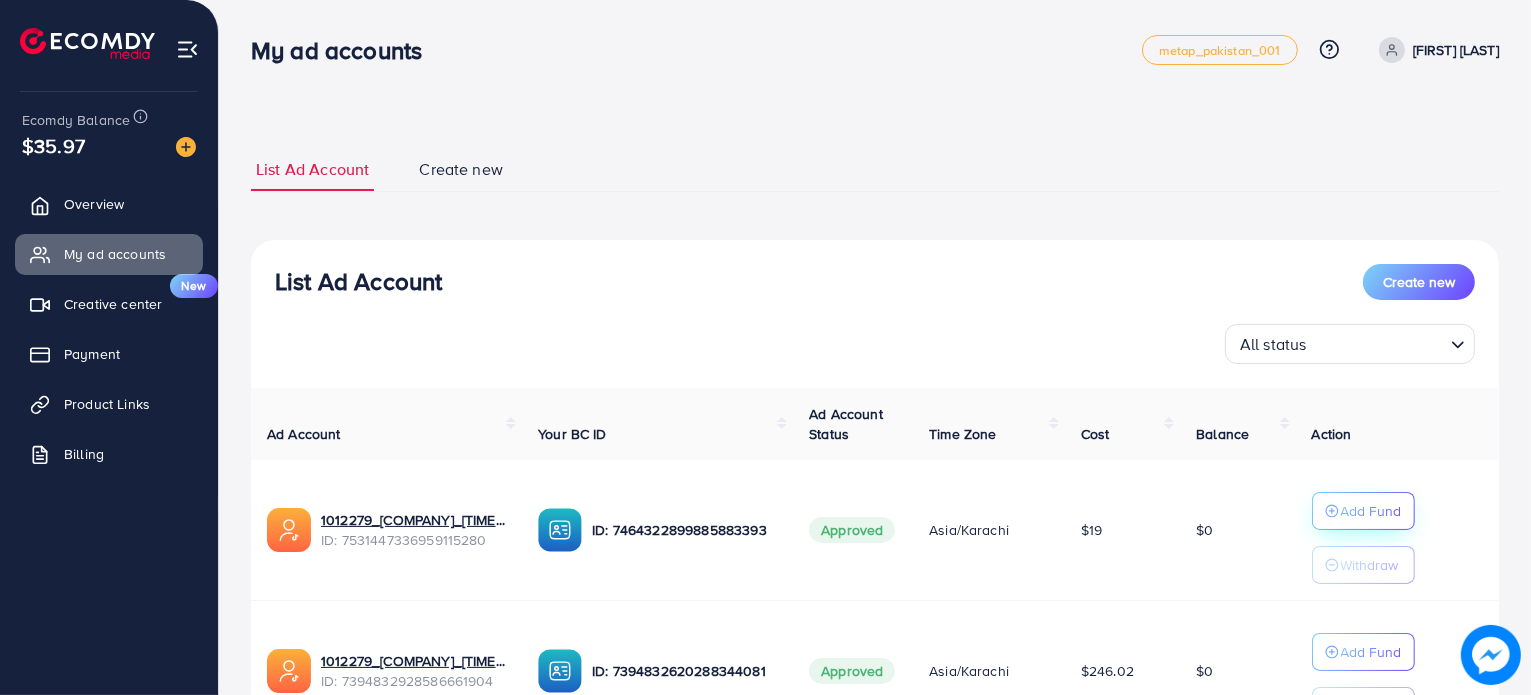 click on "Add Fund" at bounding box center [1371, 511] 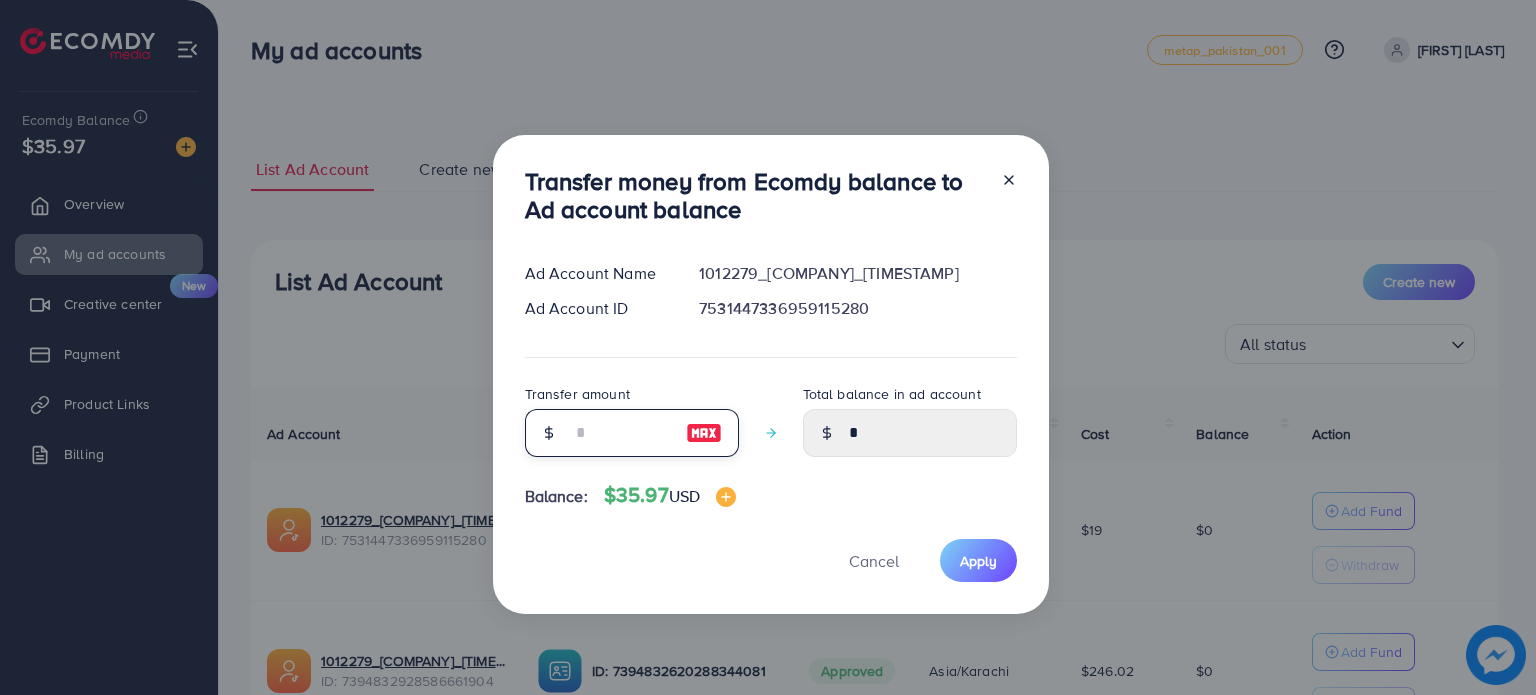 click at bounding box center (621, 433) 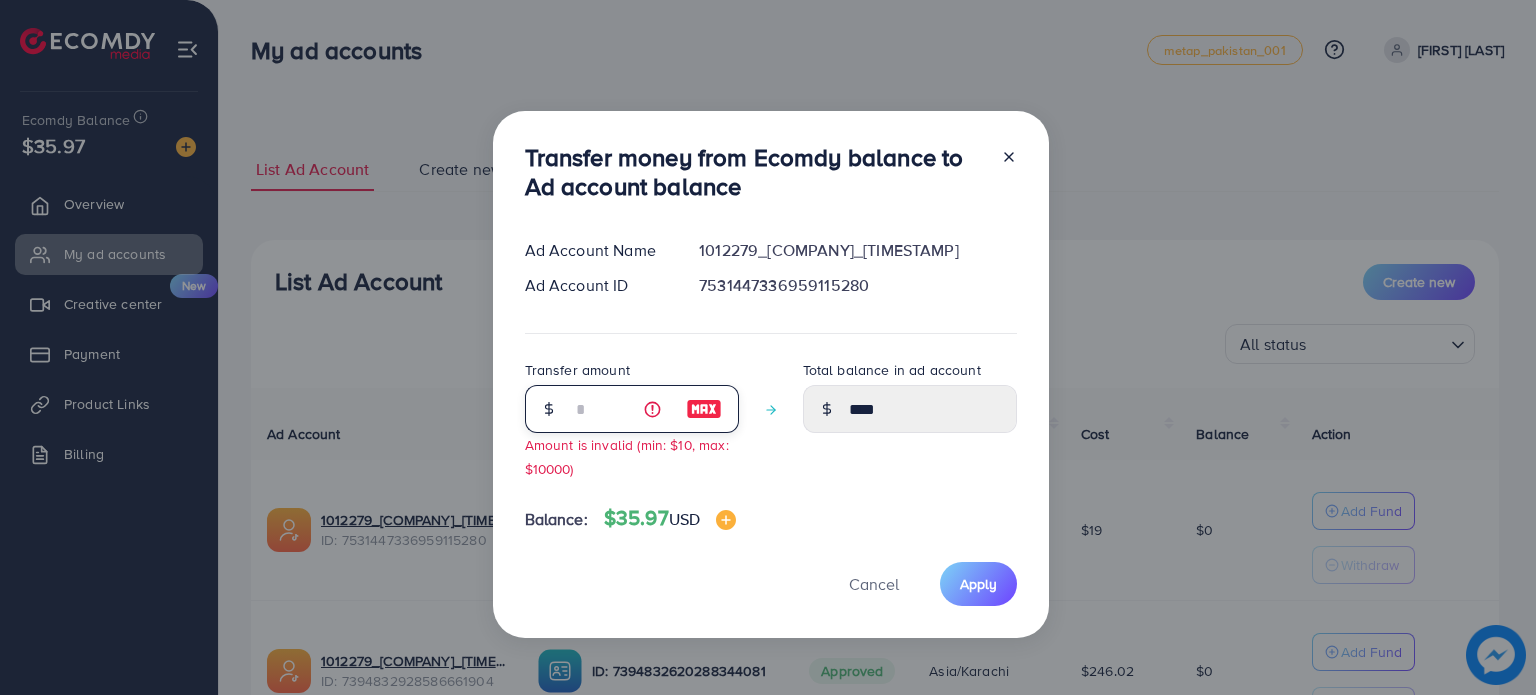 type on "**" 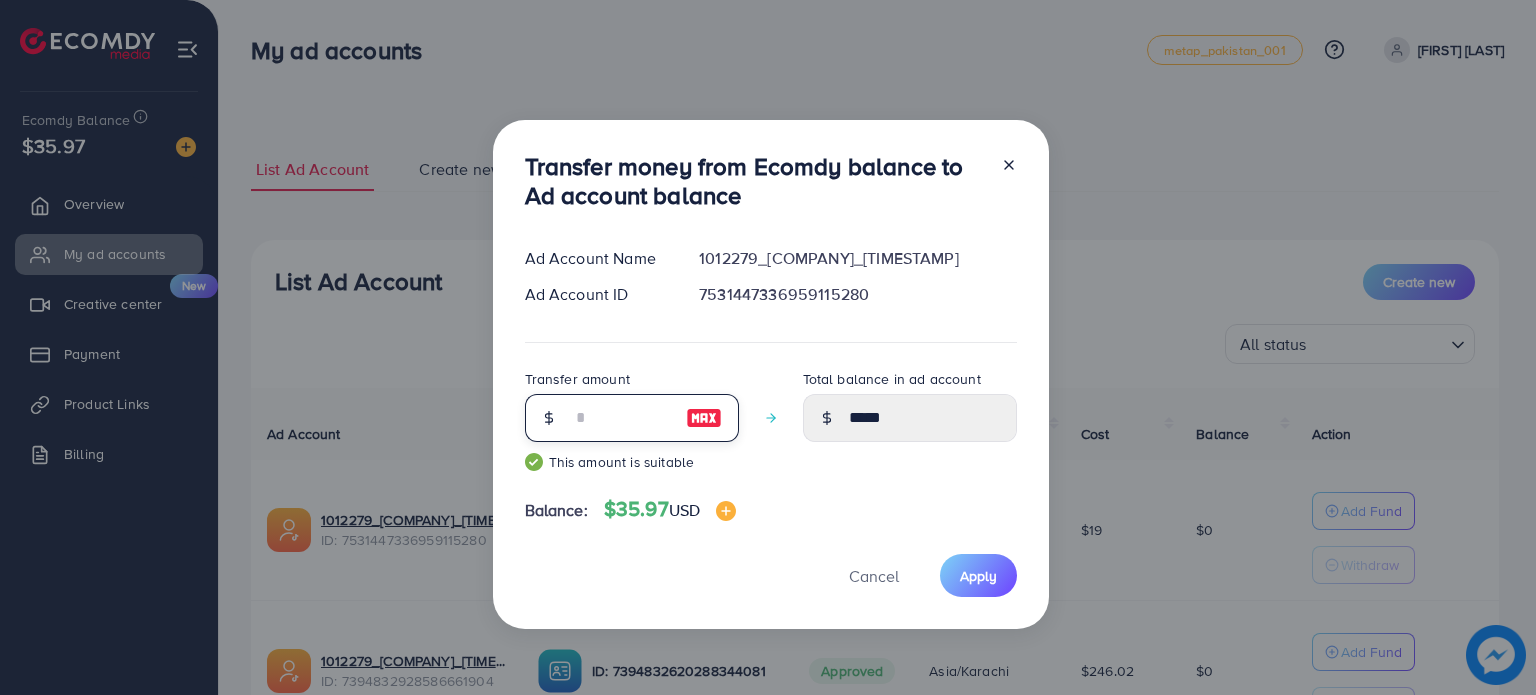 type on "**" 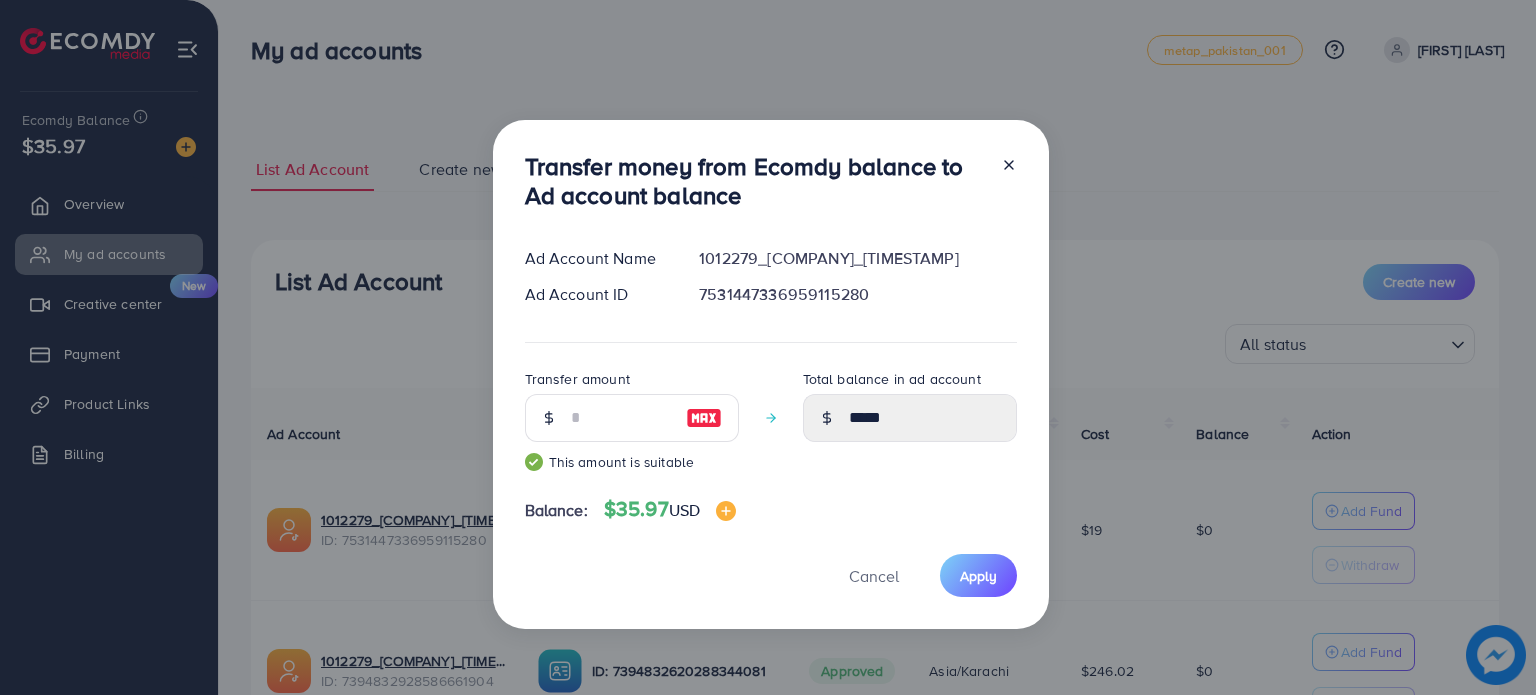 drag, startPoint x: 888, startPoint y: 449, endPoint x: 888, endPoint y: 426, distance: 23 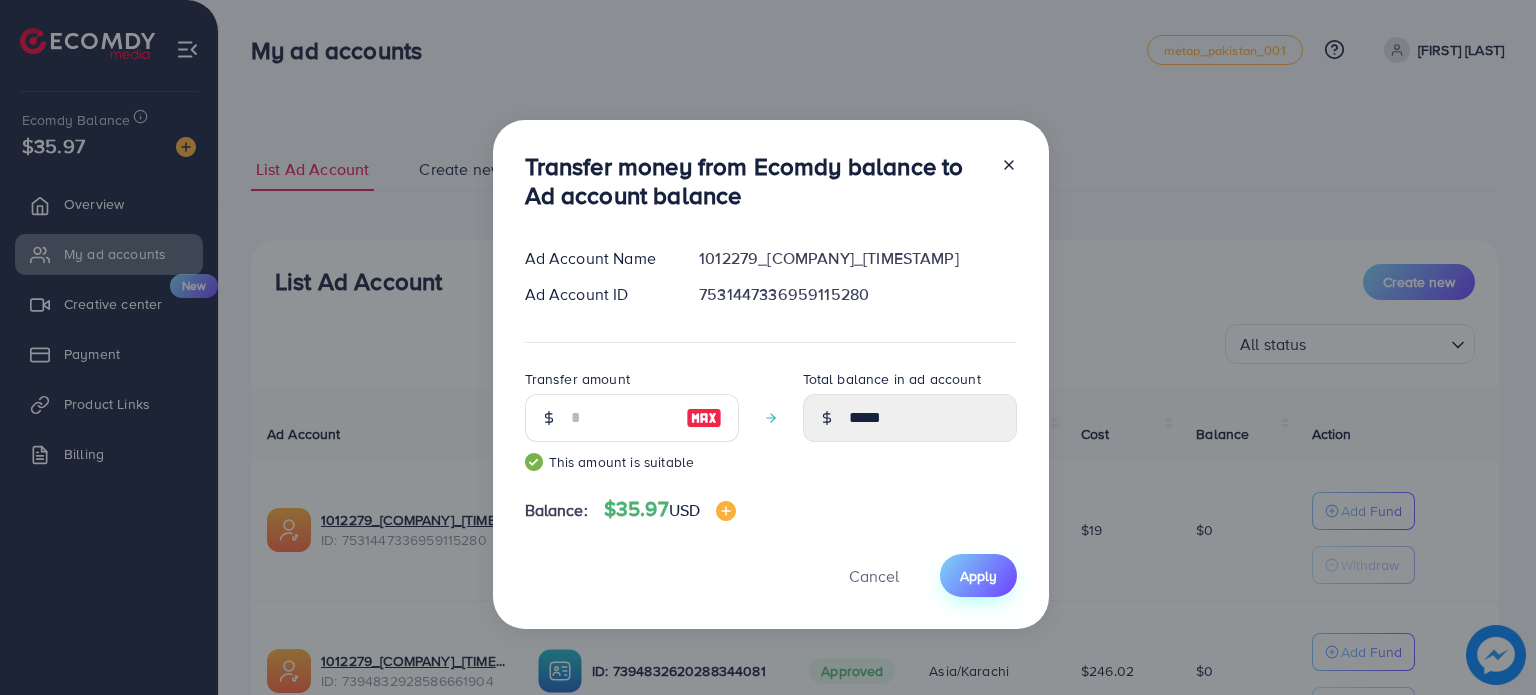 click on "Apply" at bounding box center (978, 575) 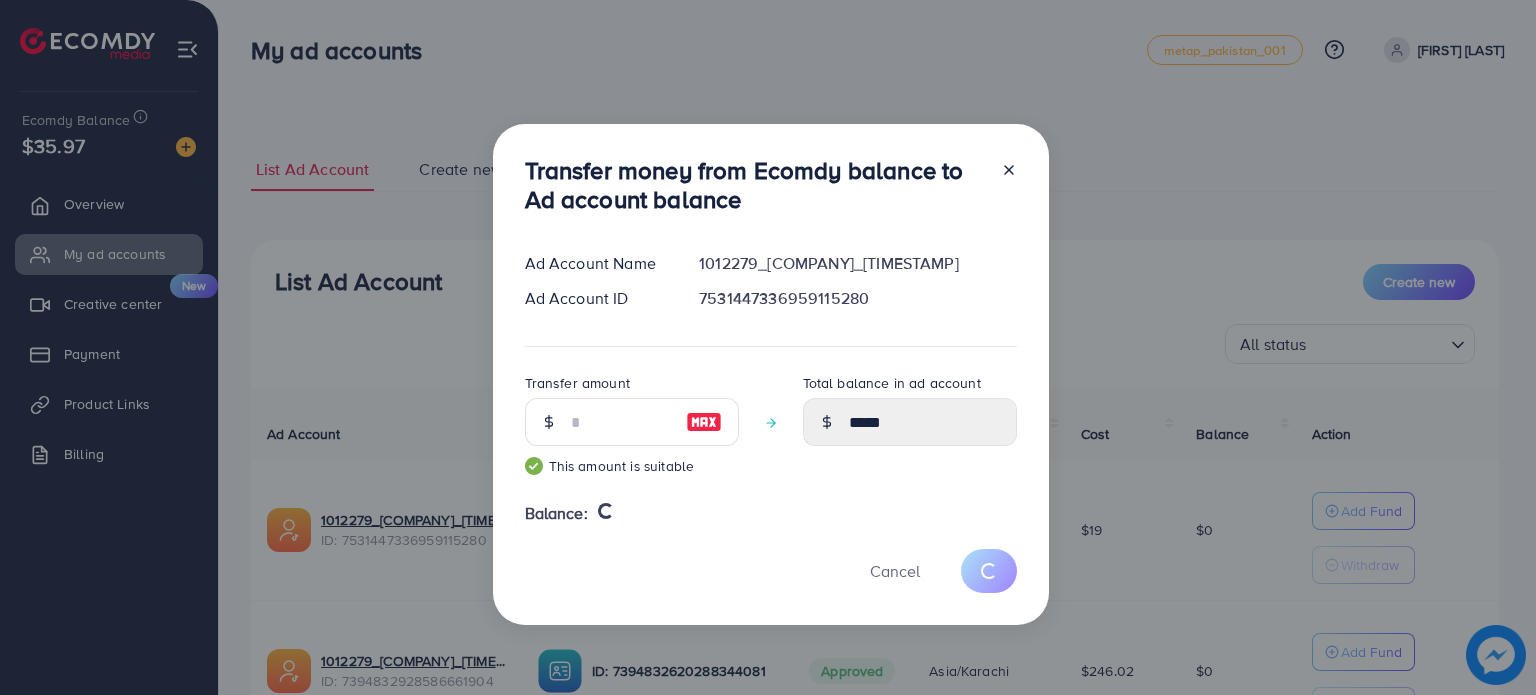 type 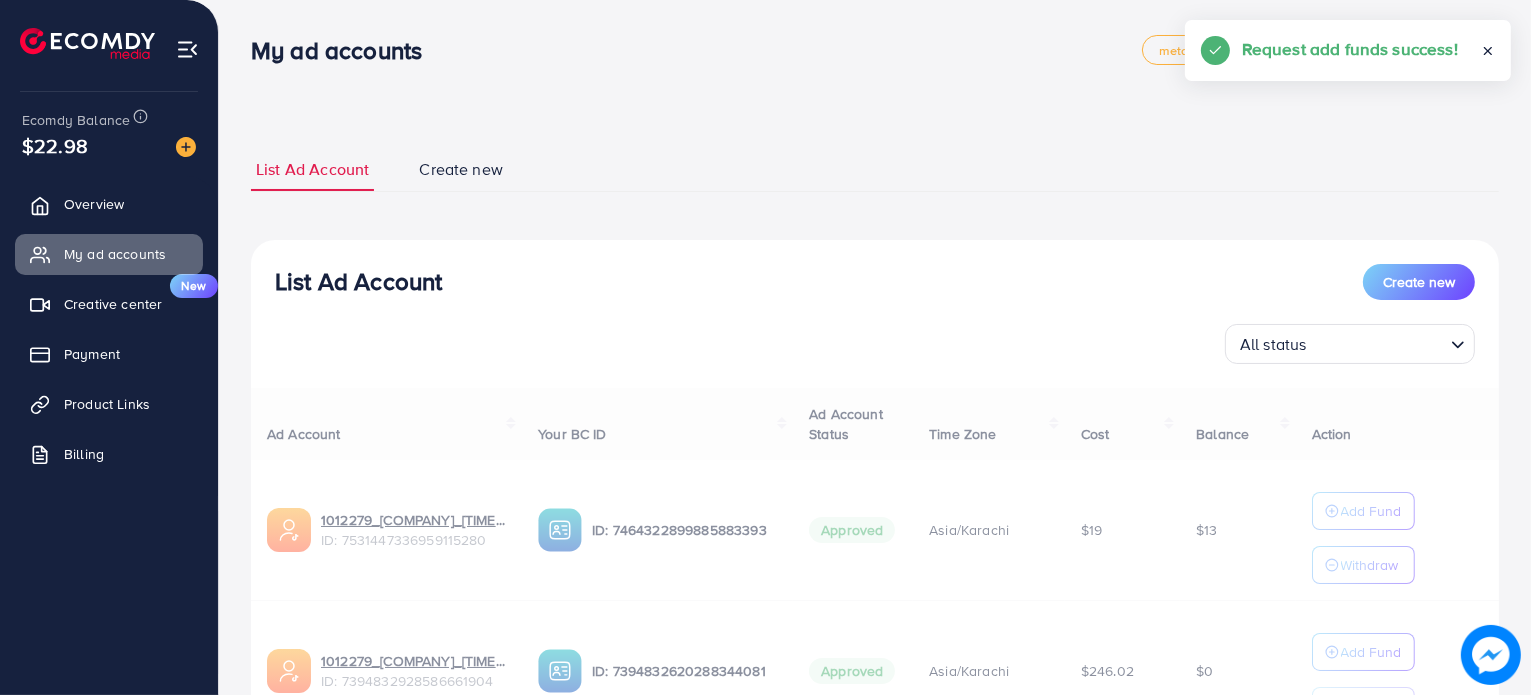click on "Ad Account Your BC ID Ad Account Status Time Zone Cost Balance Action            1012279_[COMPANY]_[TIMESTAMP]  ID: 7531447336959115280 ID: 7464322899885883393  Approved   Asia/Karachi   $19   $13   Add Fund   Withdraw       1012279_[COMPANY]_[TIMESTAMP]  ID: 7394832928586661904 ID: 7394832620288344081  Approved   Asia/Karachi   $246.02   $0   Add Fund   Withdraw           Account per page  ** ** ** ***  Showing 1 To 10 of 2 account(s)" at bounding box center (875, 597) 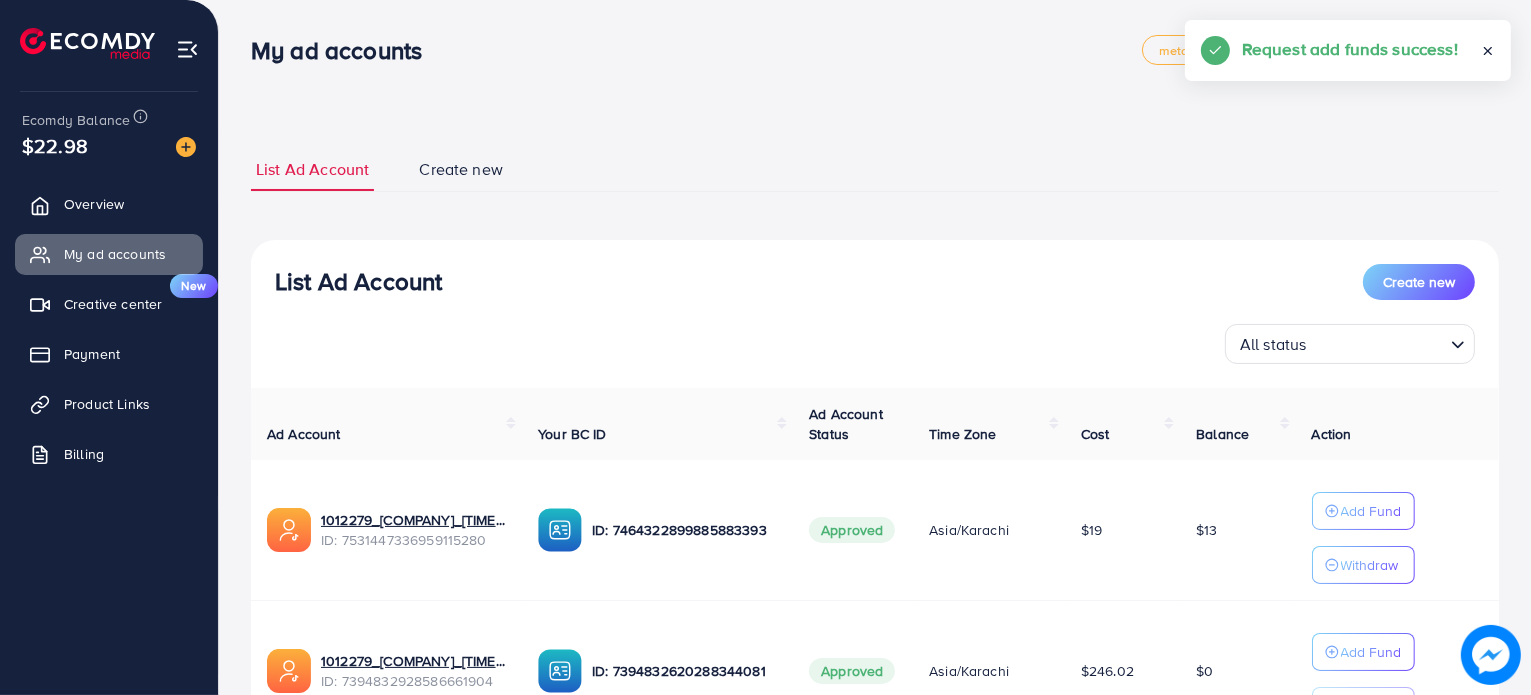 click on "Withdraw" at bounding box center [1370, 565] 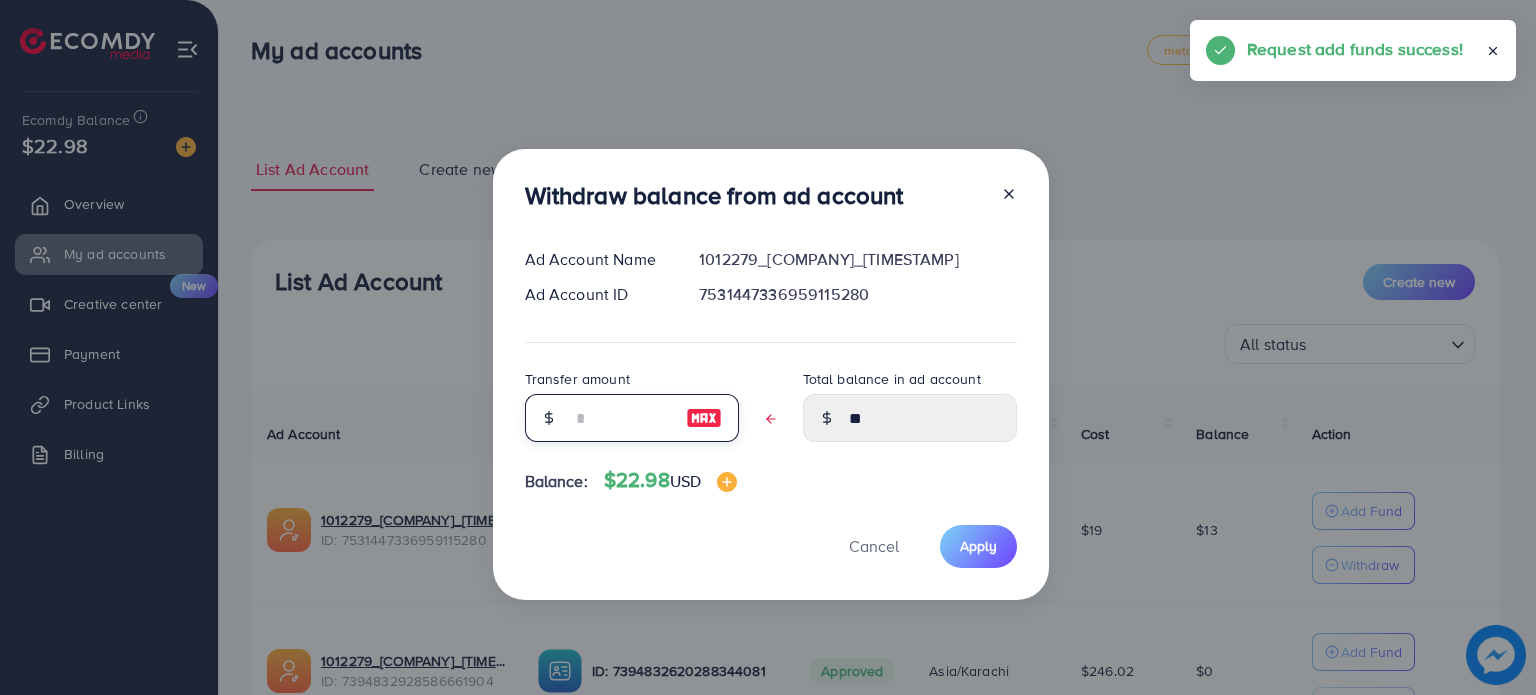 click at bounding box center [621, 418] 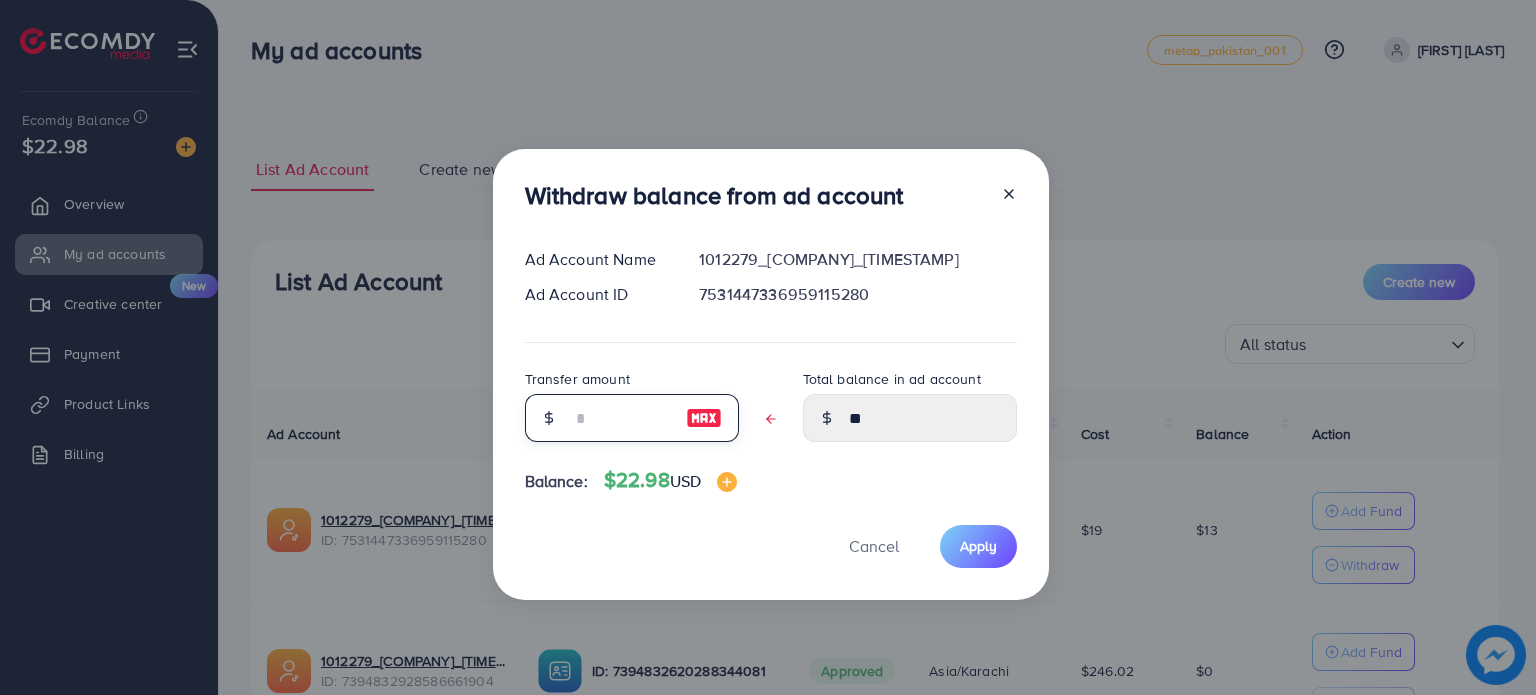 type on "*" 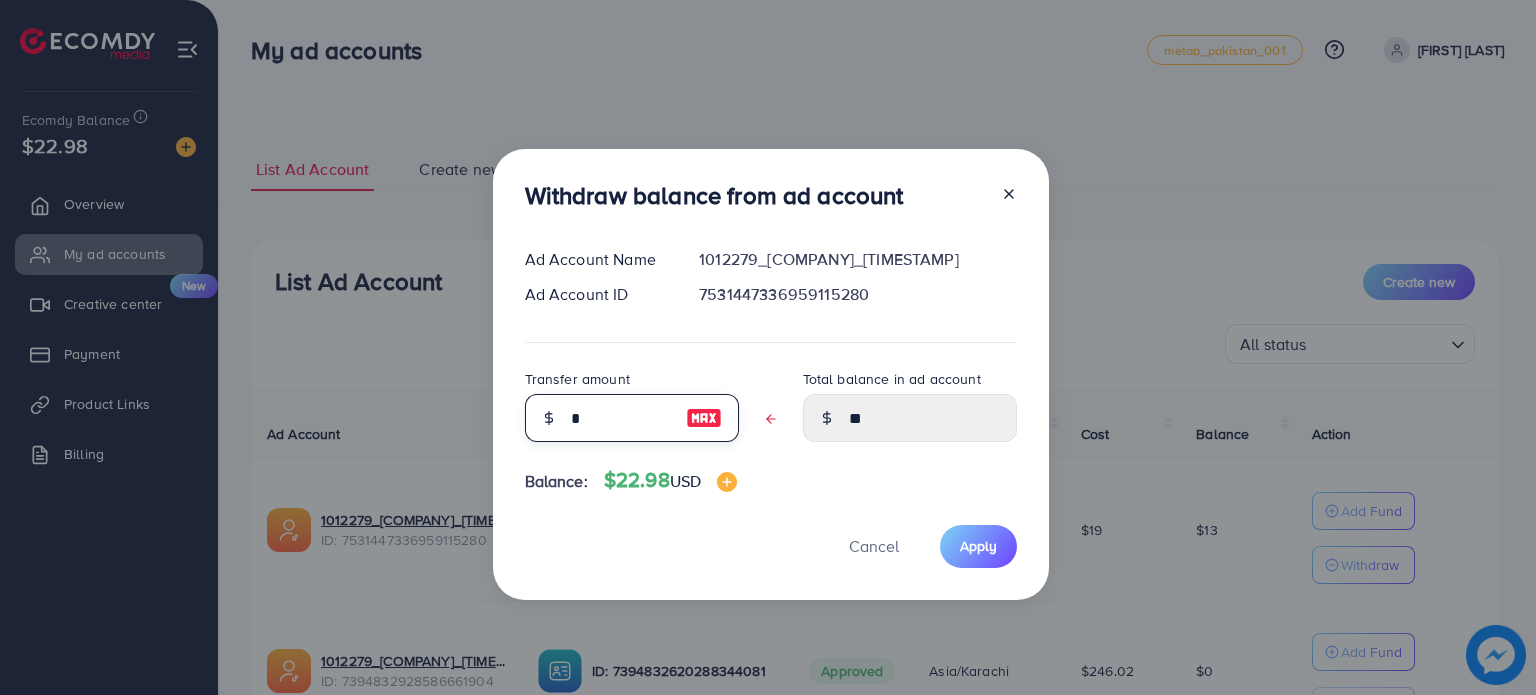 type on "*****" 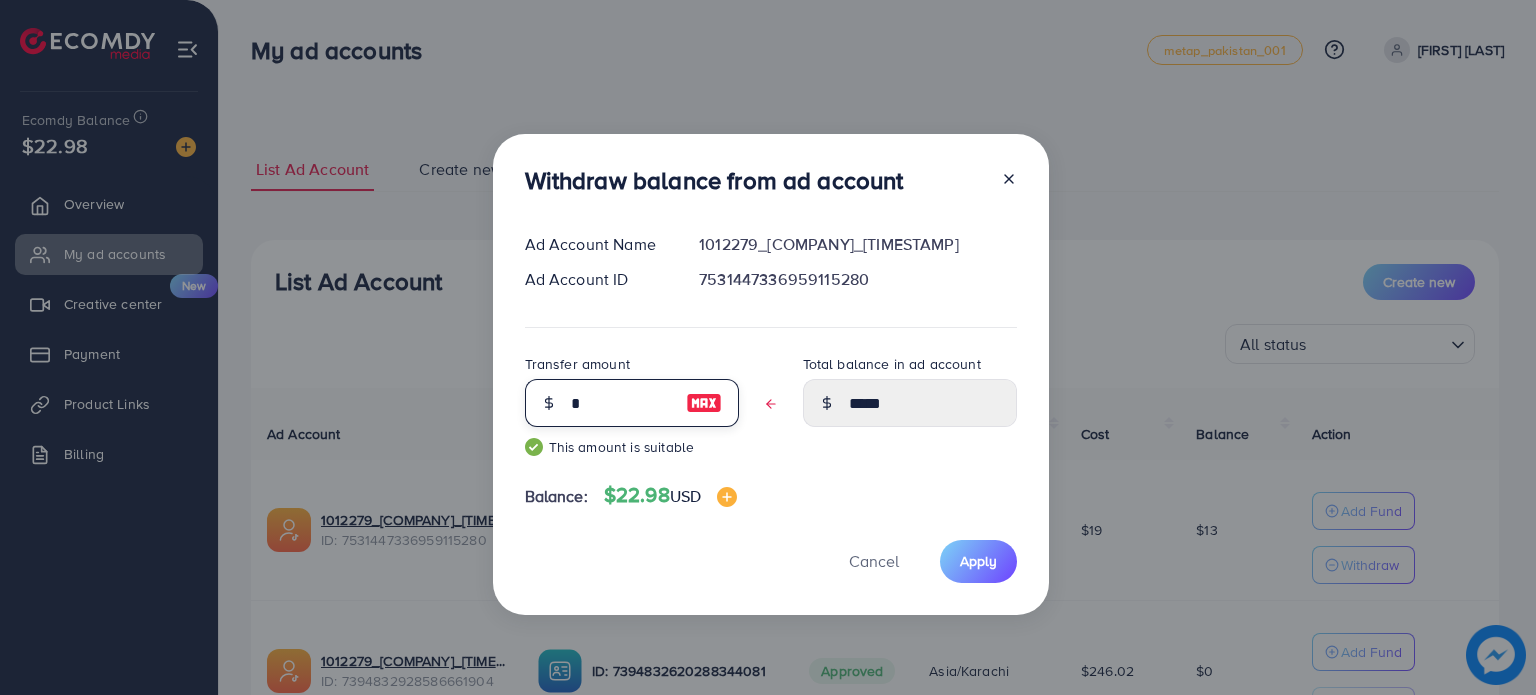 type on "**" 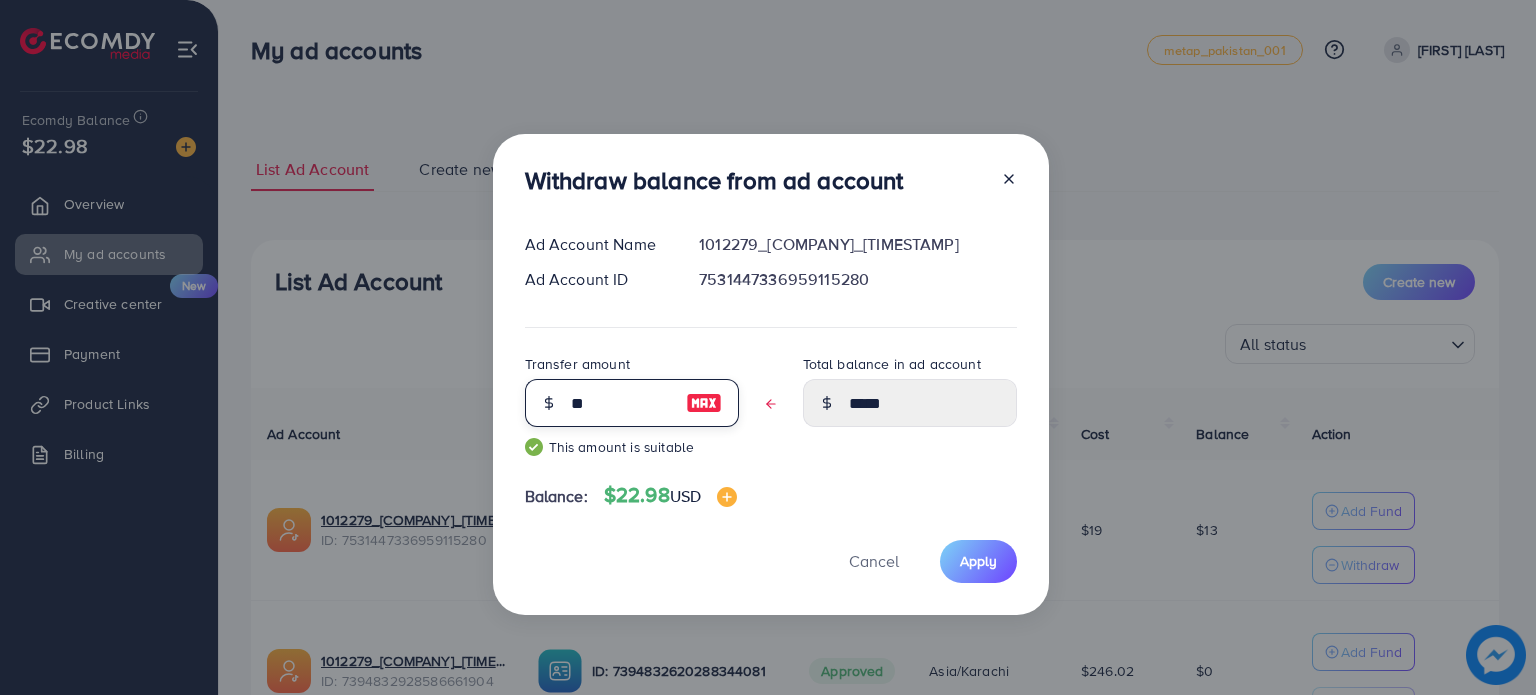 type on "****" 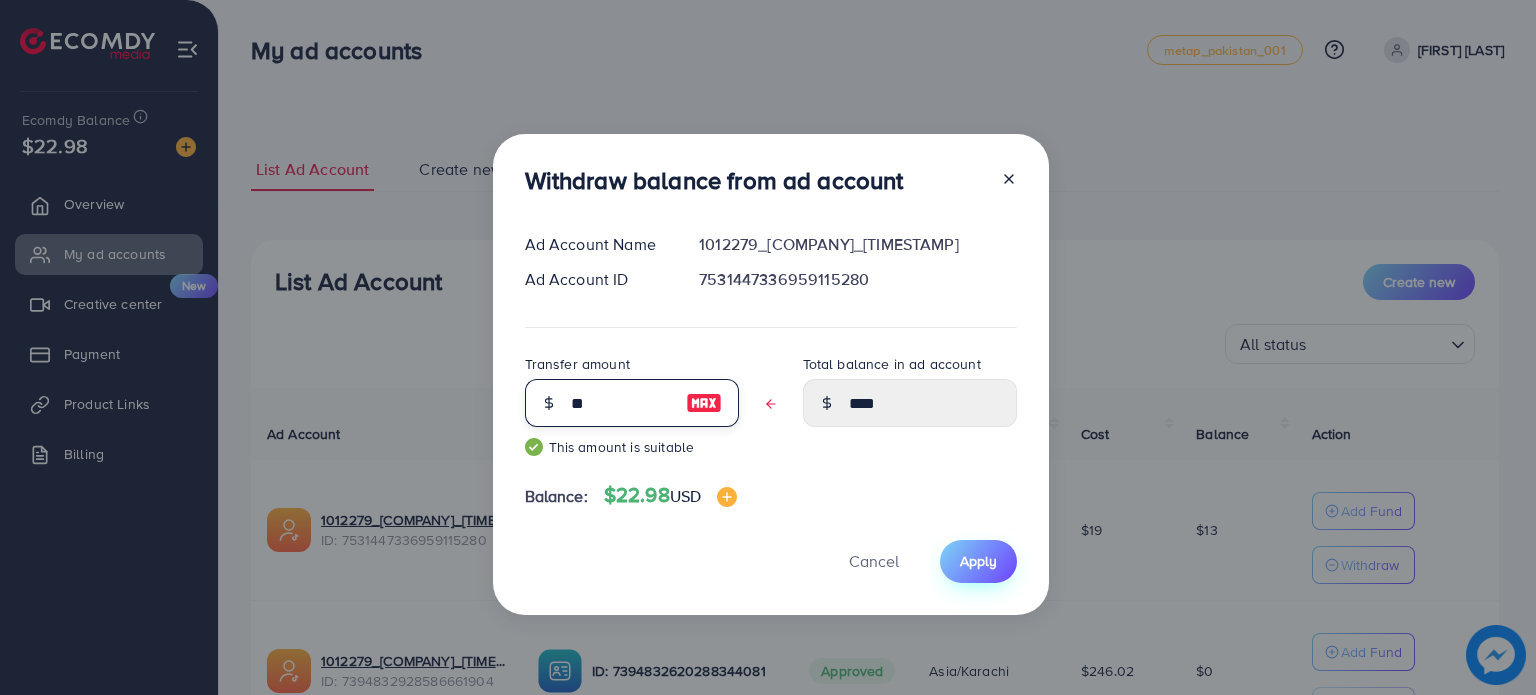 type on "**" 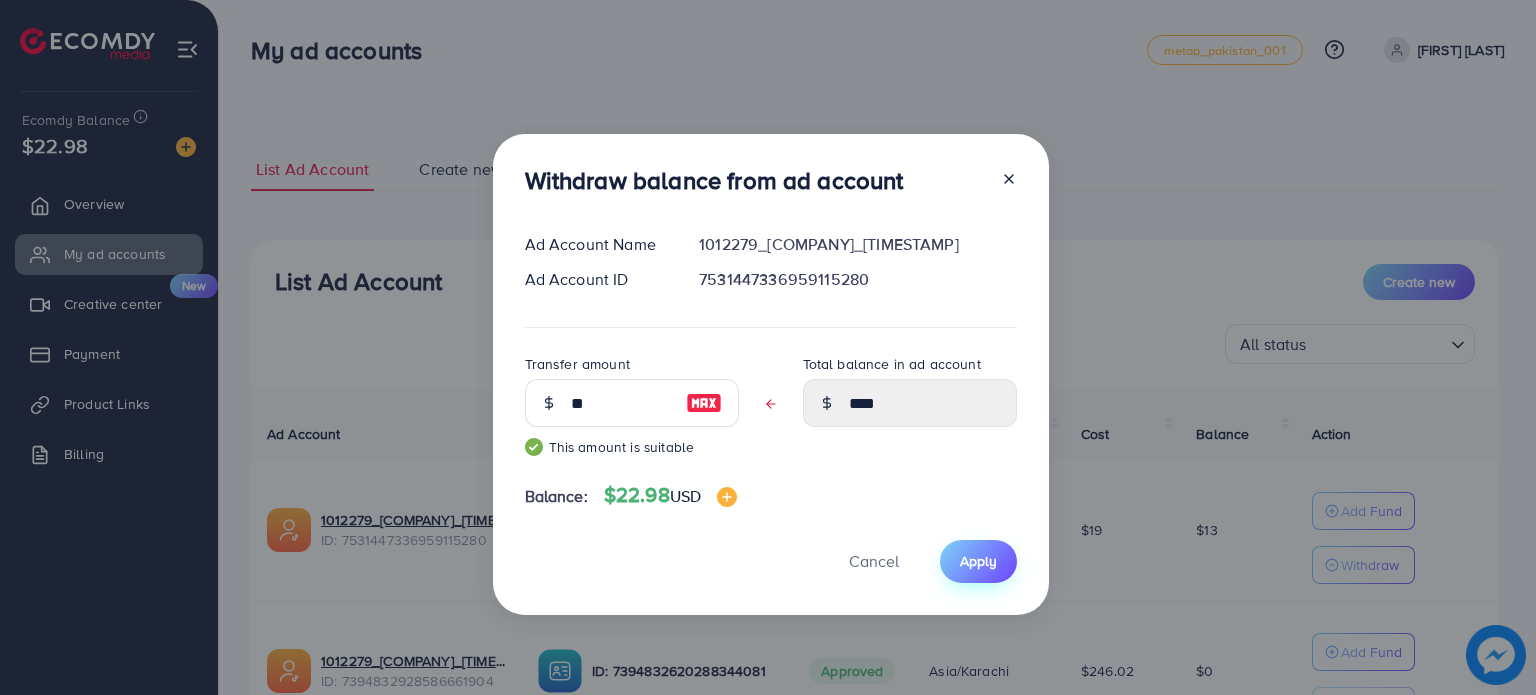 click on "Apply" at bounding box center [978, 561] 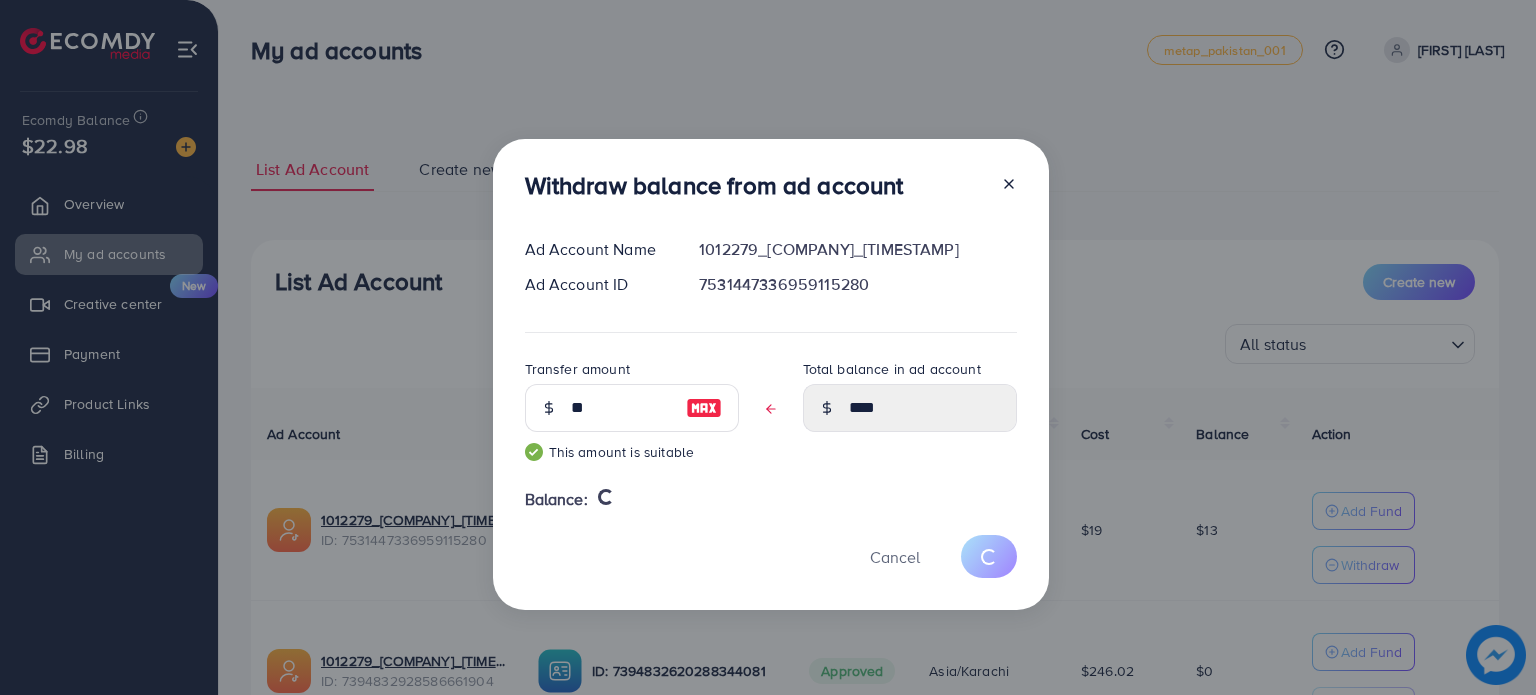 type 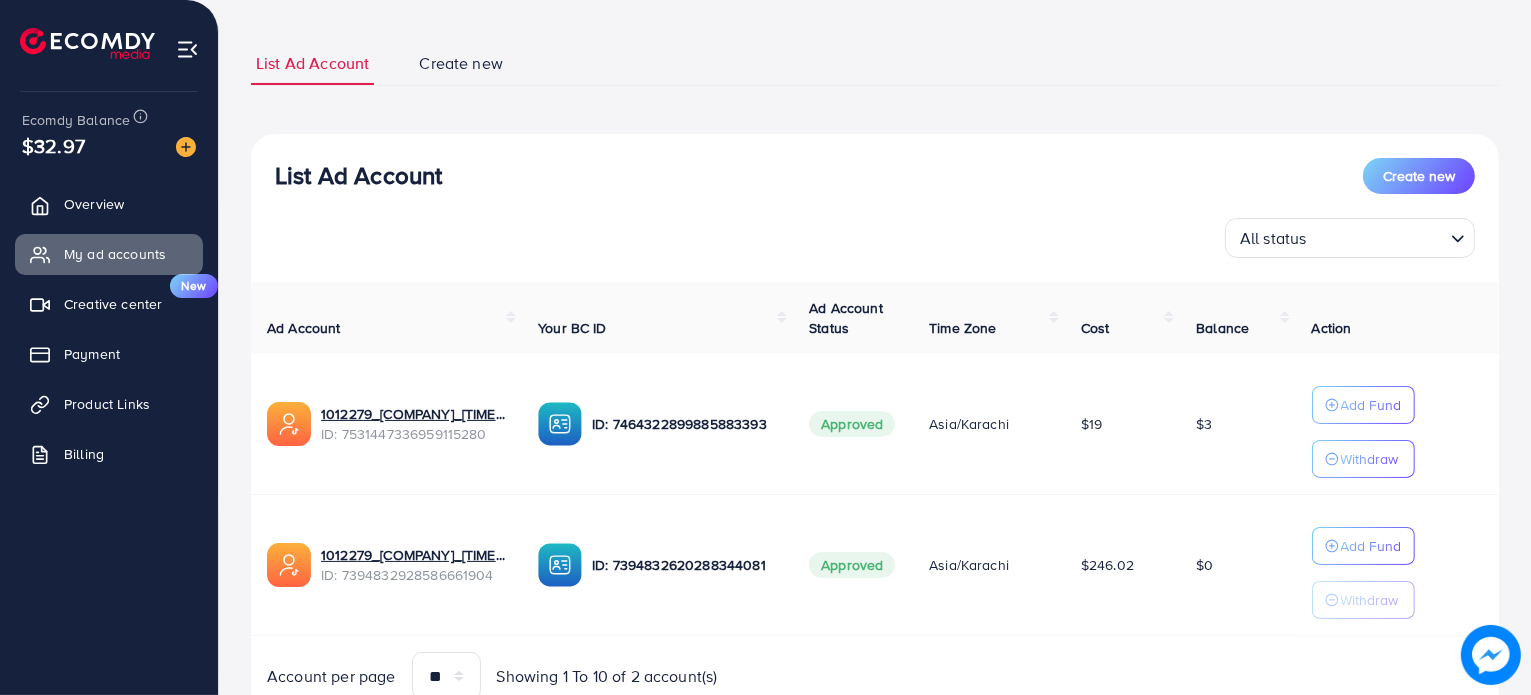 scroll, scrollTop: 188, scrollLeft: 0, axis: vertical 